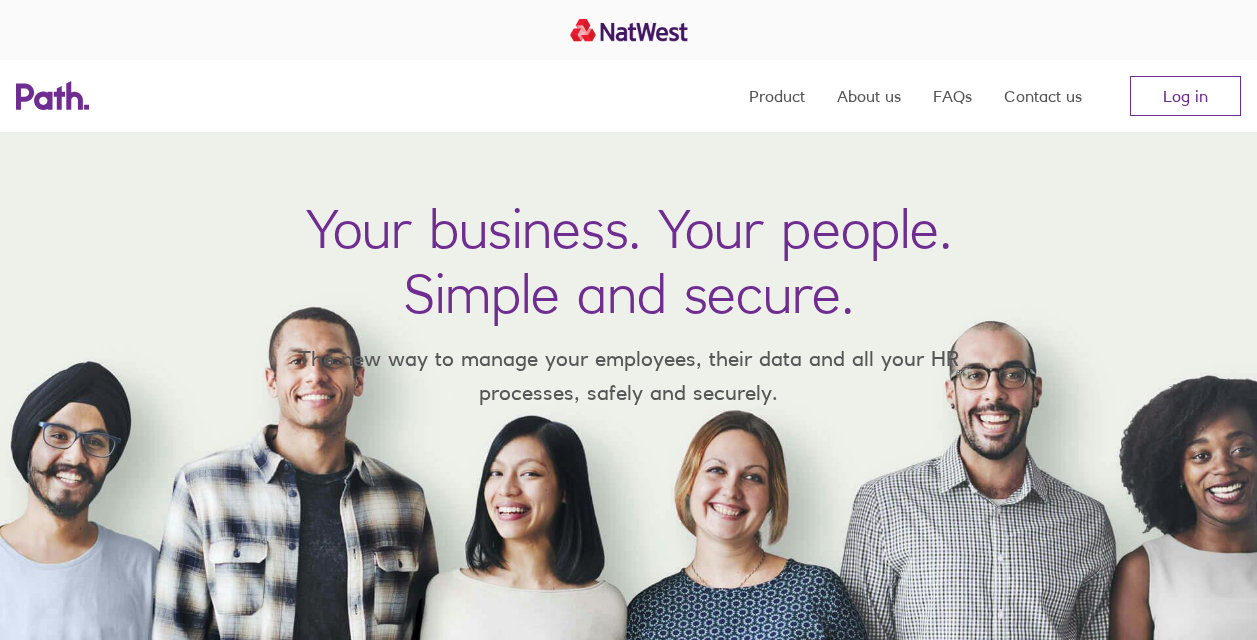 scroll, scrollTop: 0, scrollLeft: 0, axis: both 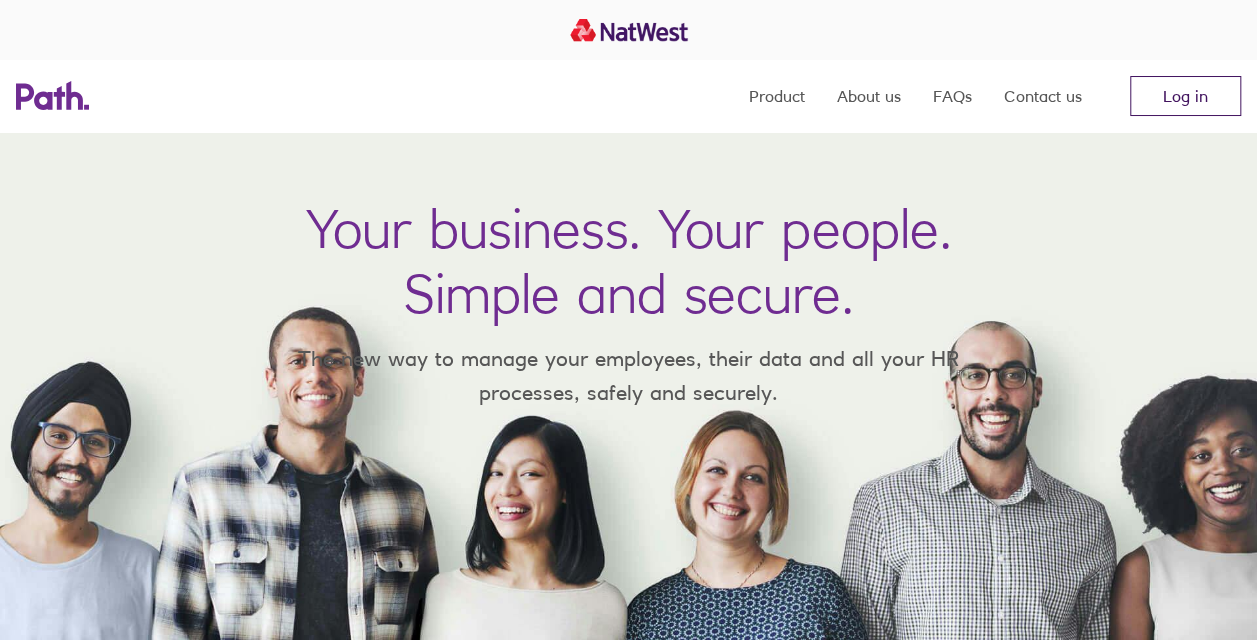 click on "Log in" at bounding box center (1185, 96) 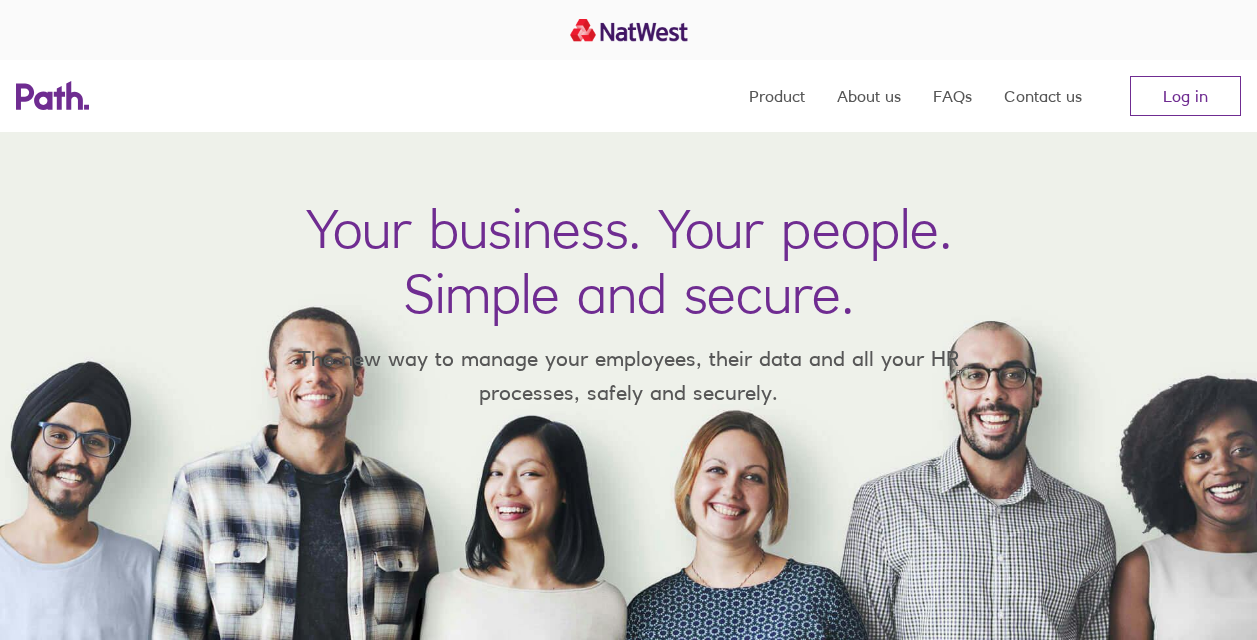 scroll, scrollTop: 0, scrollLeft: 0, axis: both 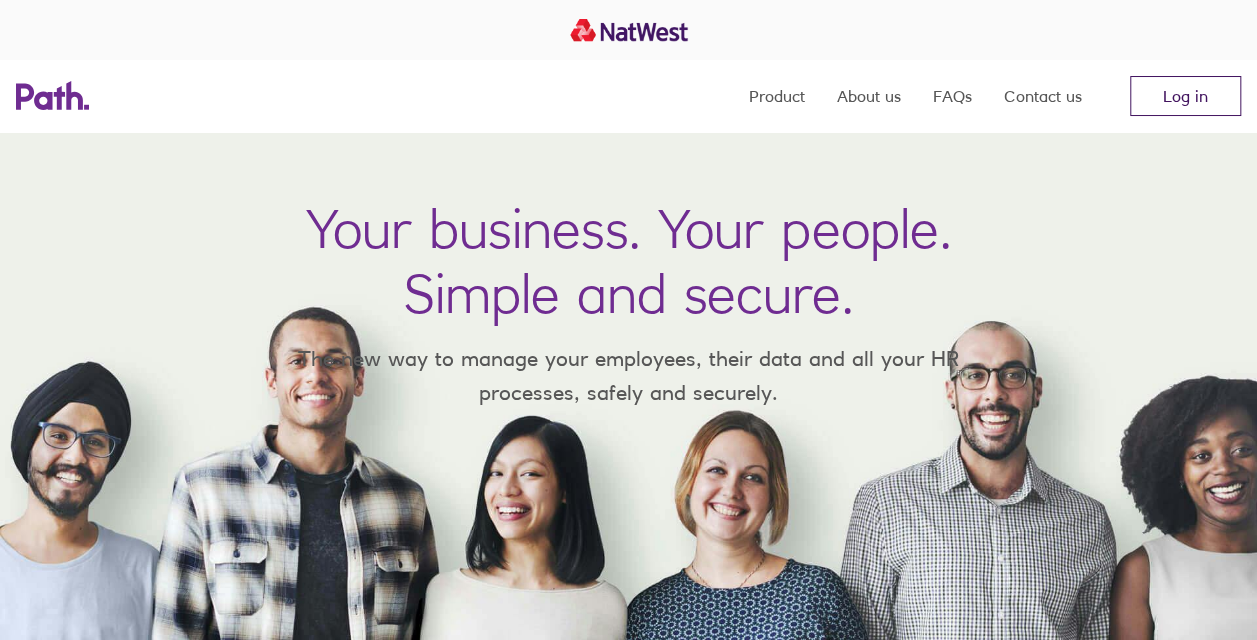 click on "Log in" at bounding box center (1185, 96) 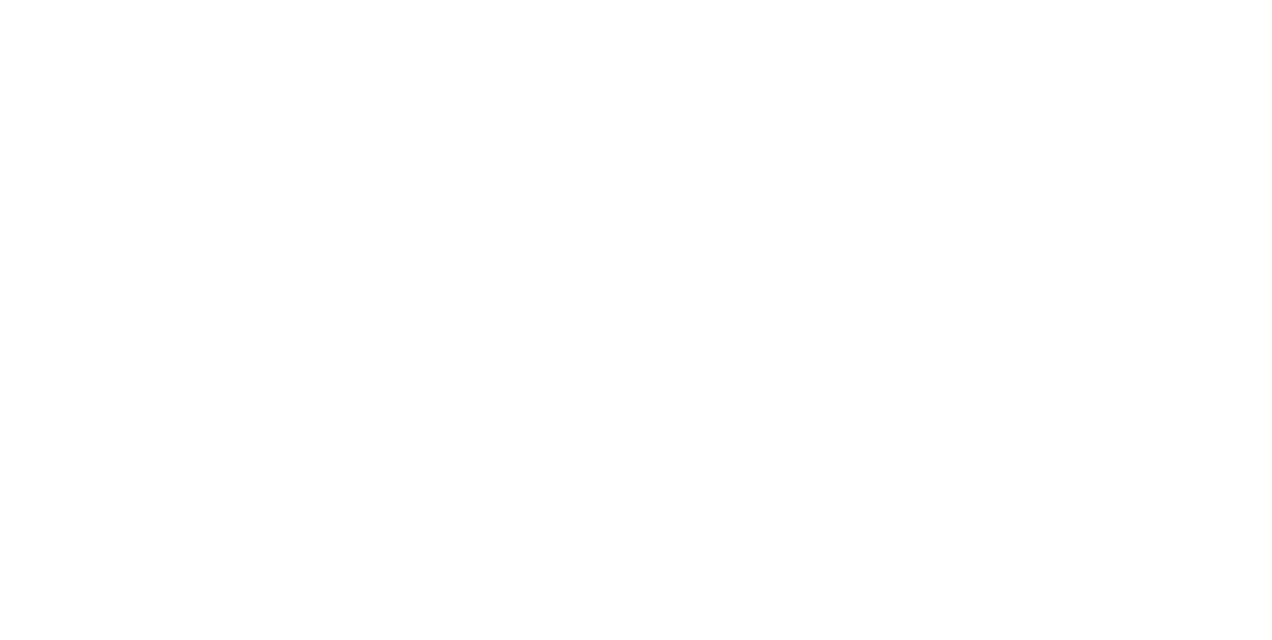 scroll, scrollTop: 0, scrollLeft: 0, axis: both 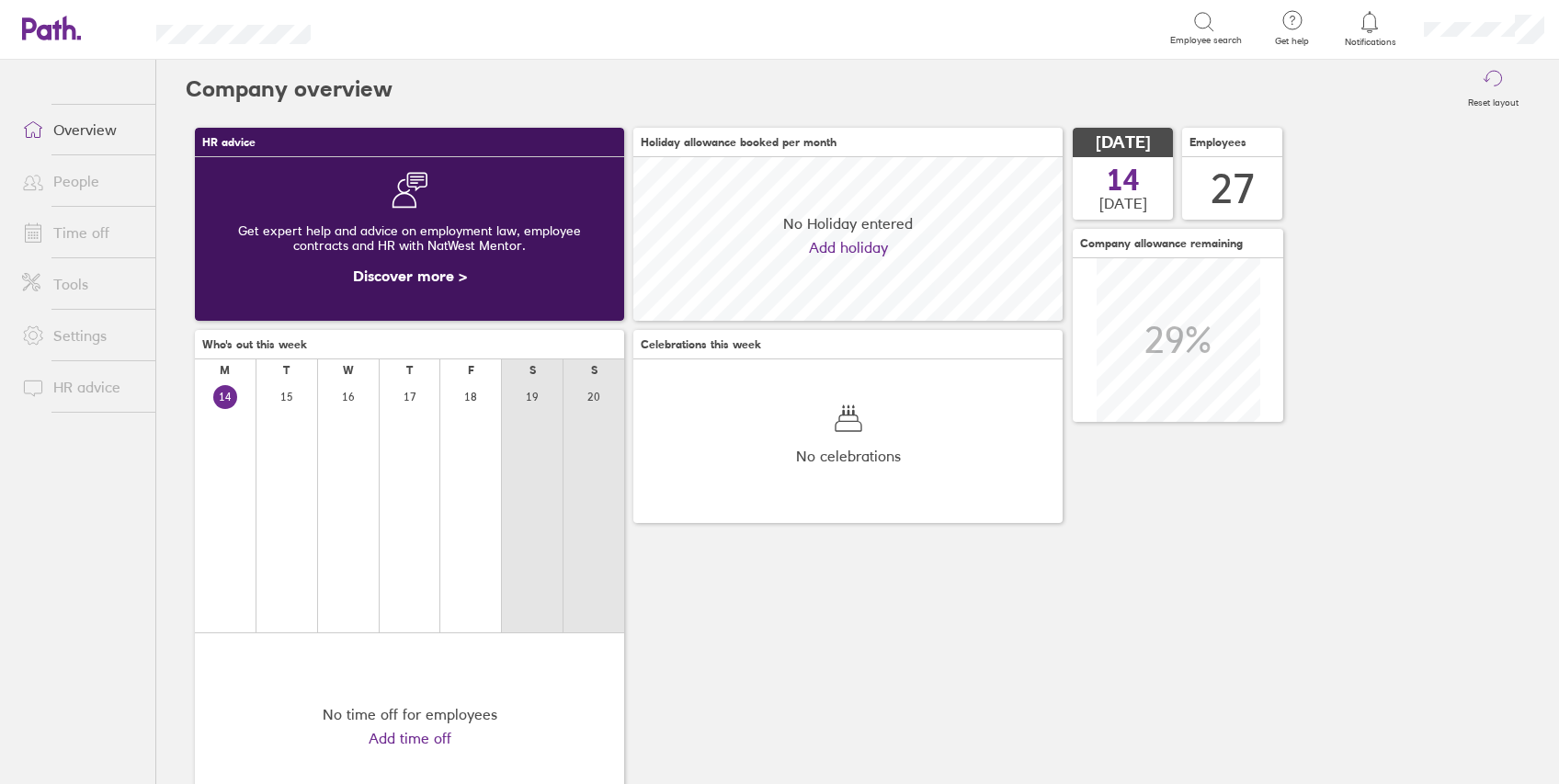 click on "Time off" at bounding box center (81, 233) 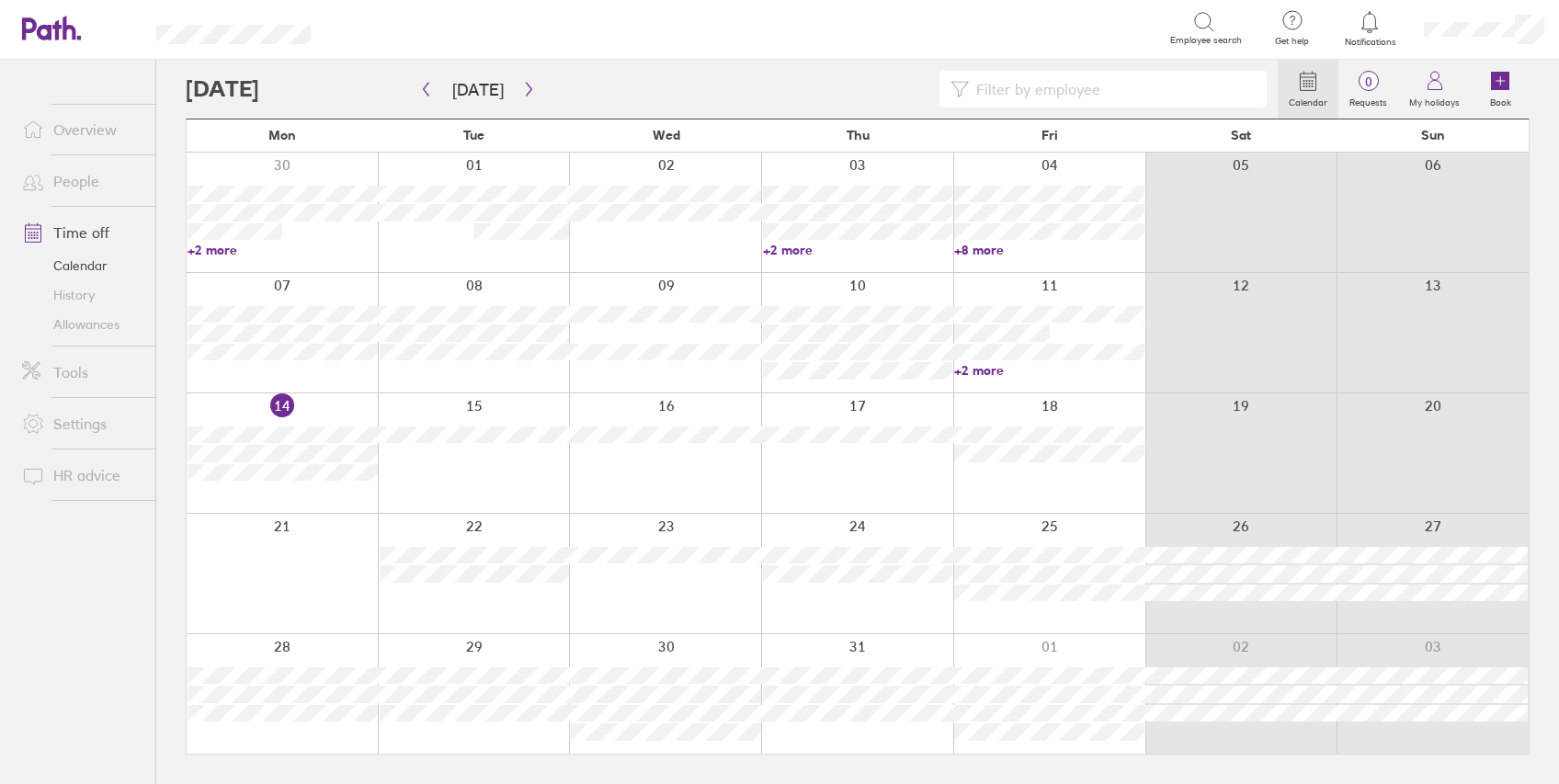 click on "+2 more" at bounding box center [1049, 370] 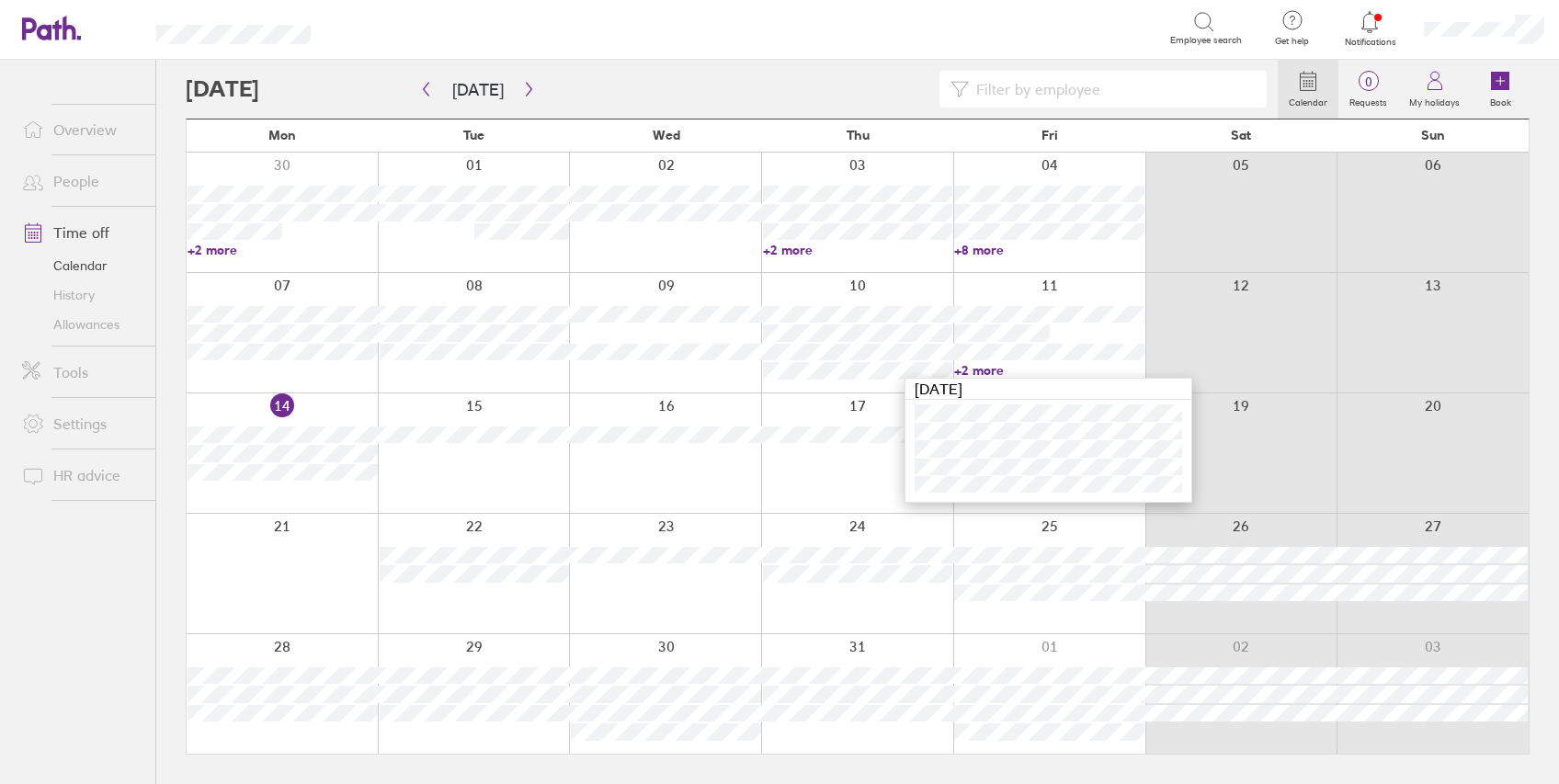 click on "Overview" at bounding box center (81, 130) 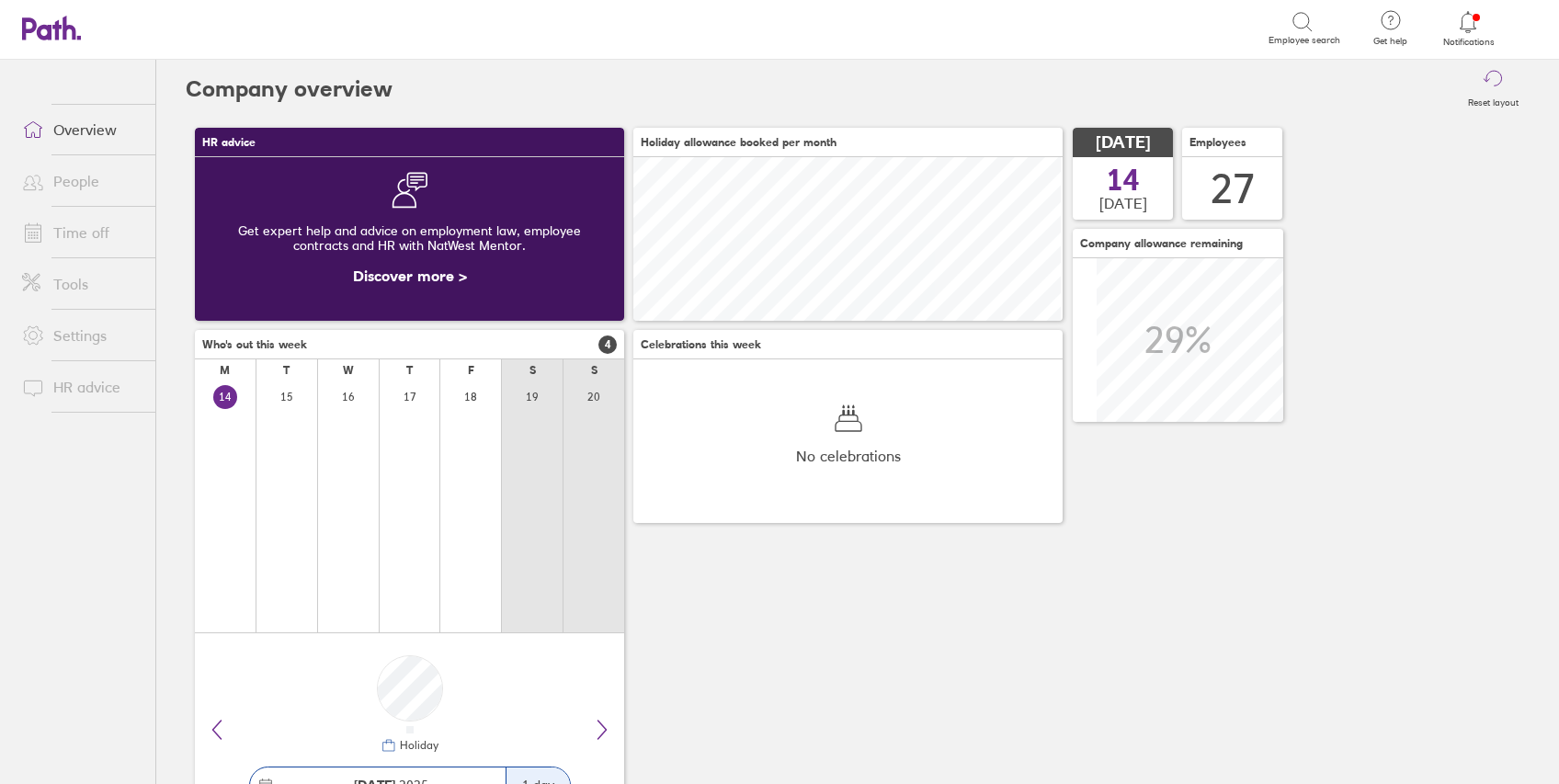 click on "Overview" at bounding box center (81, 130) 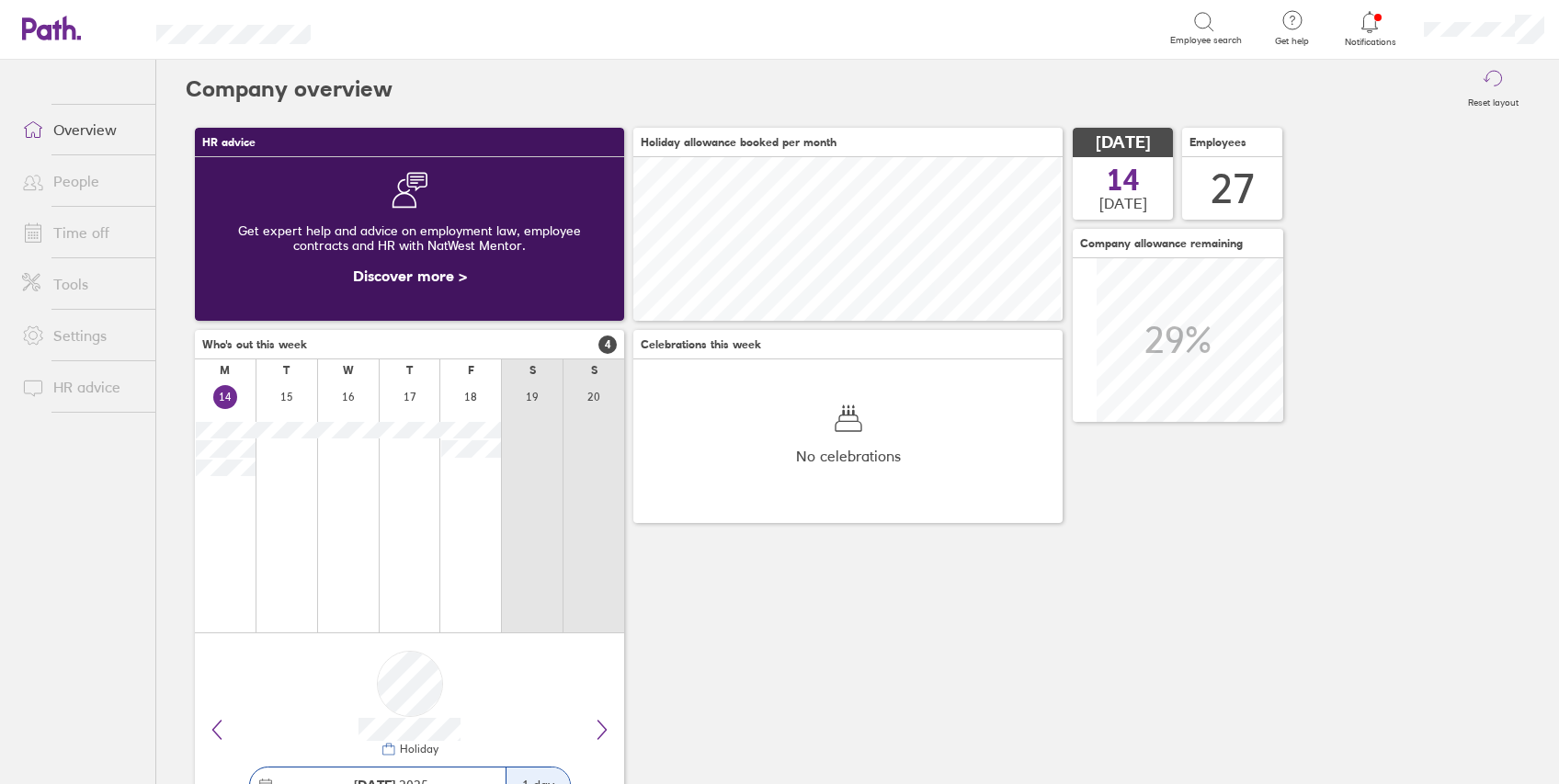 scroll, scrollTop: 918945, scrollLeft: 919058, axis: both 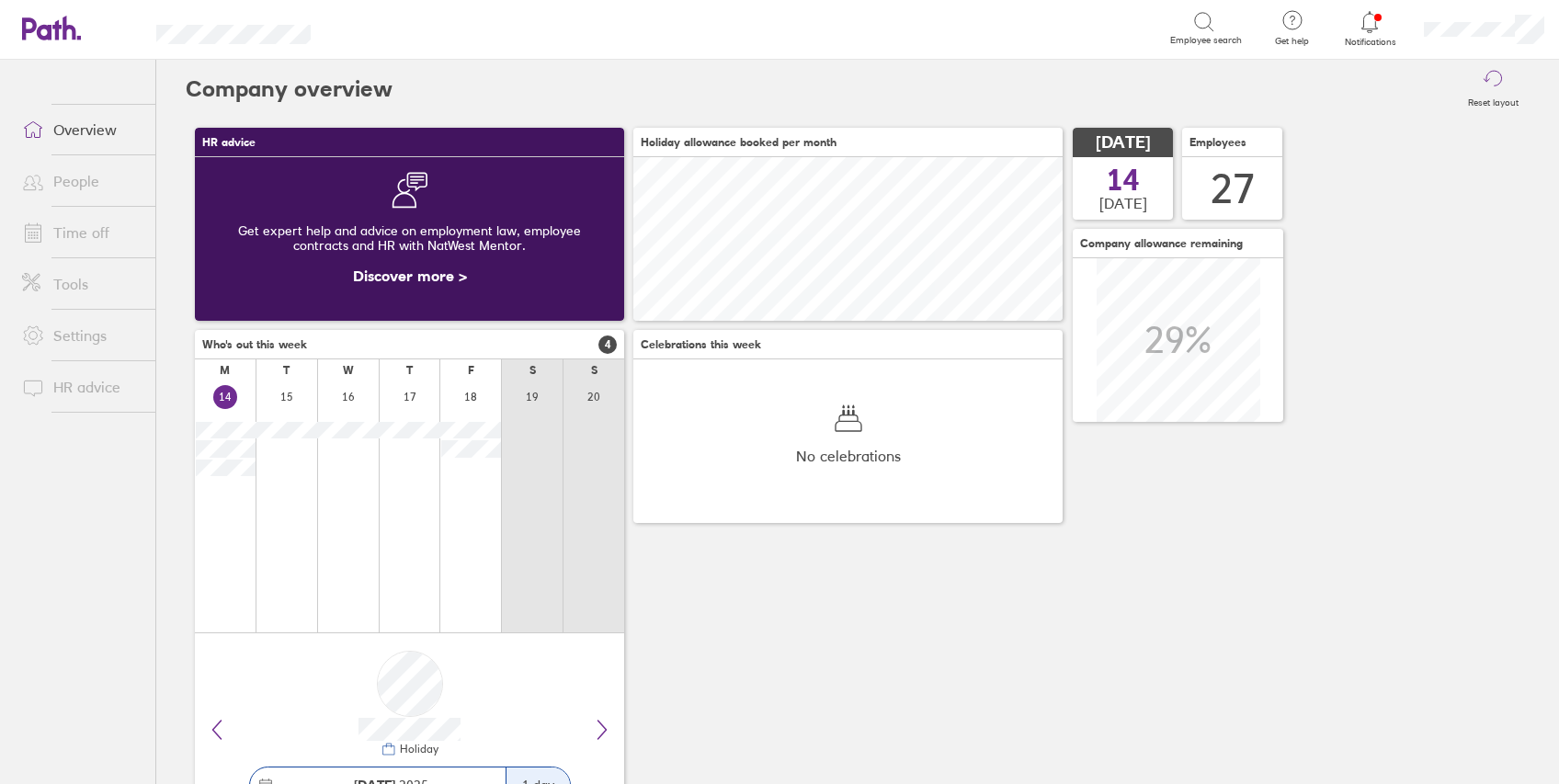 click on "People" at bounding box center [81, 181] 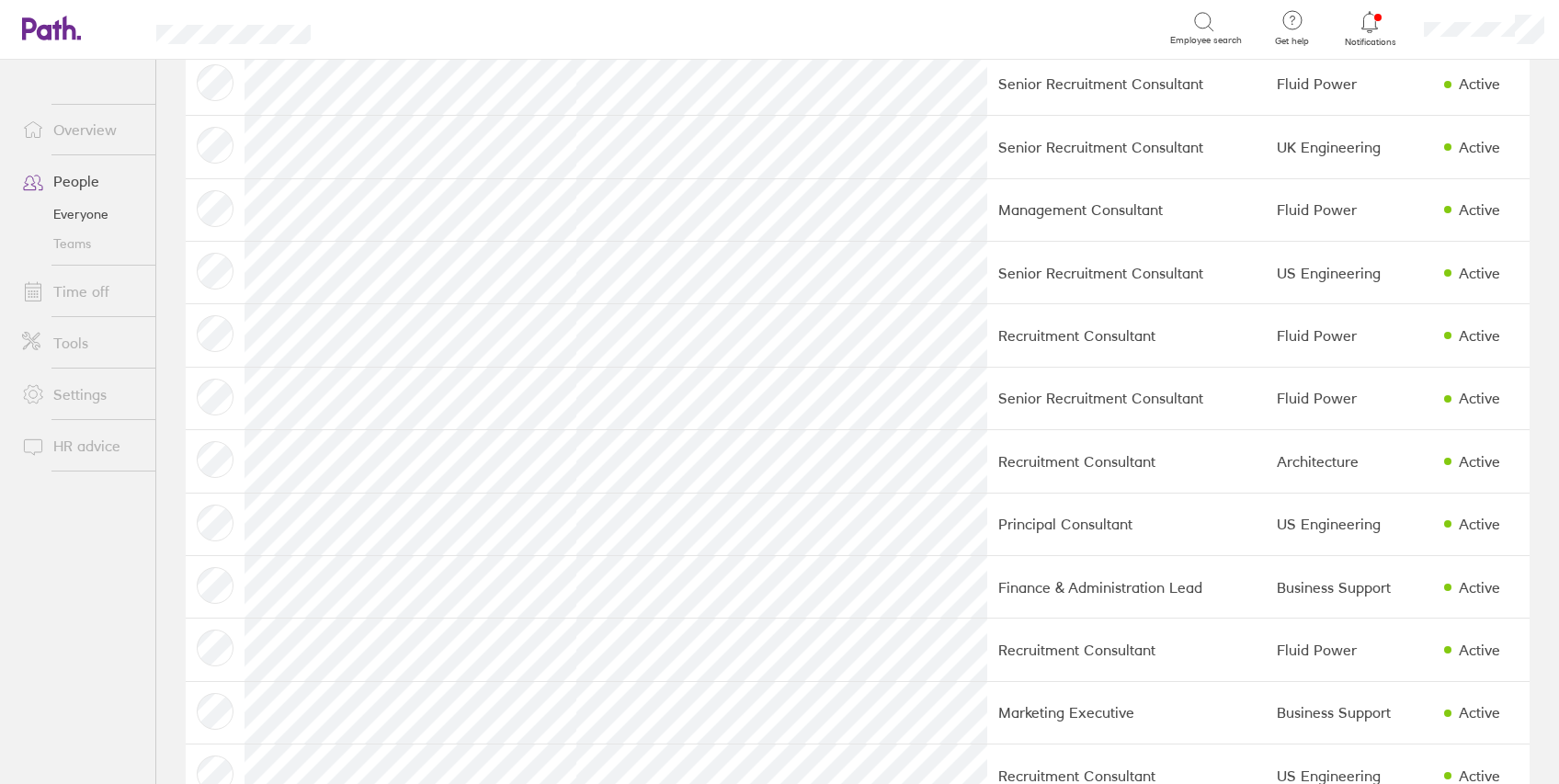 scroll, scrollTop: 0, scrollLeft: 0, axis: both 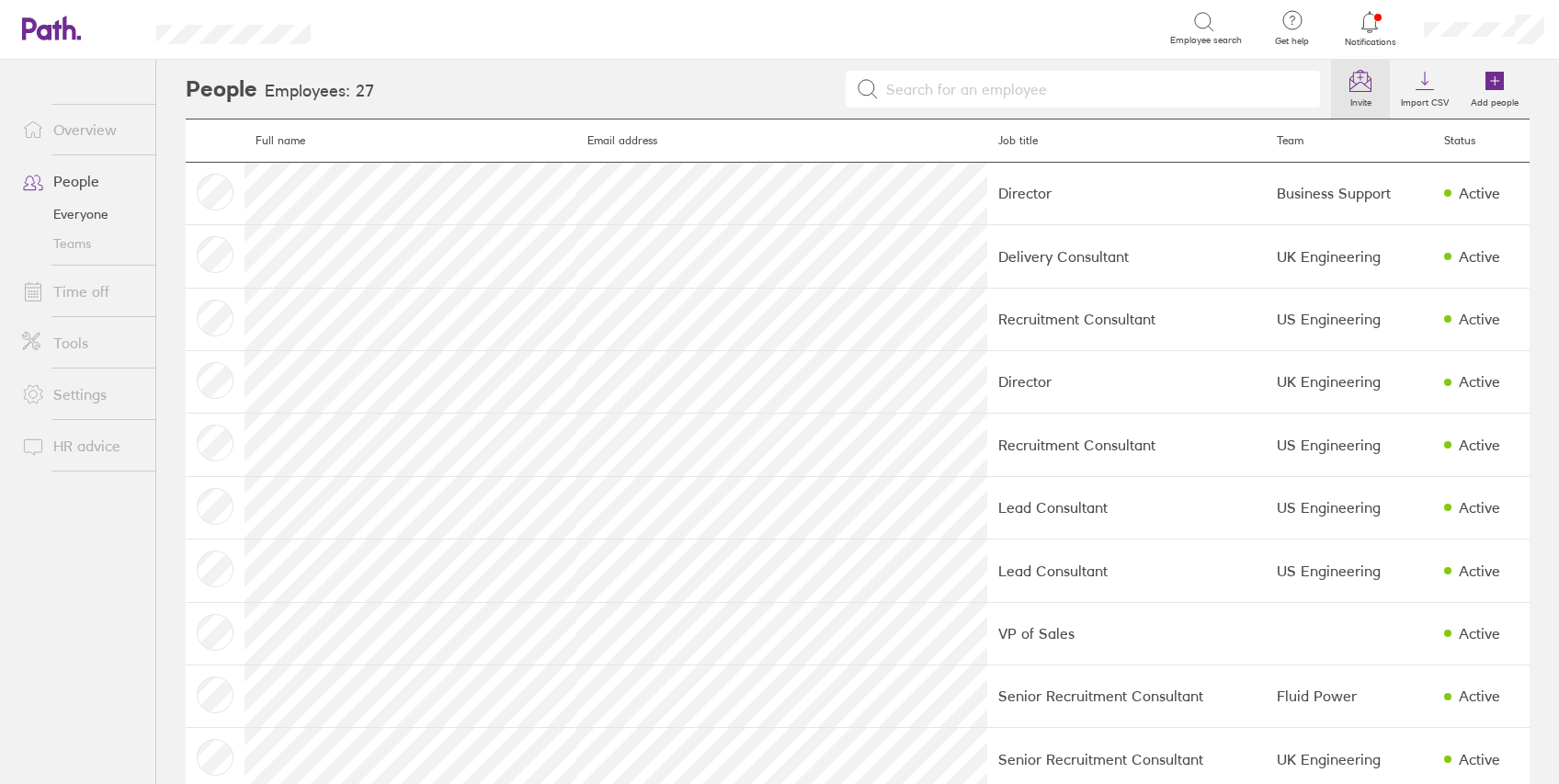 click on "Invite" at bounding box center (1360, 100) 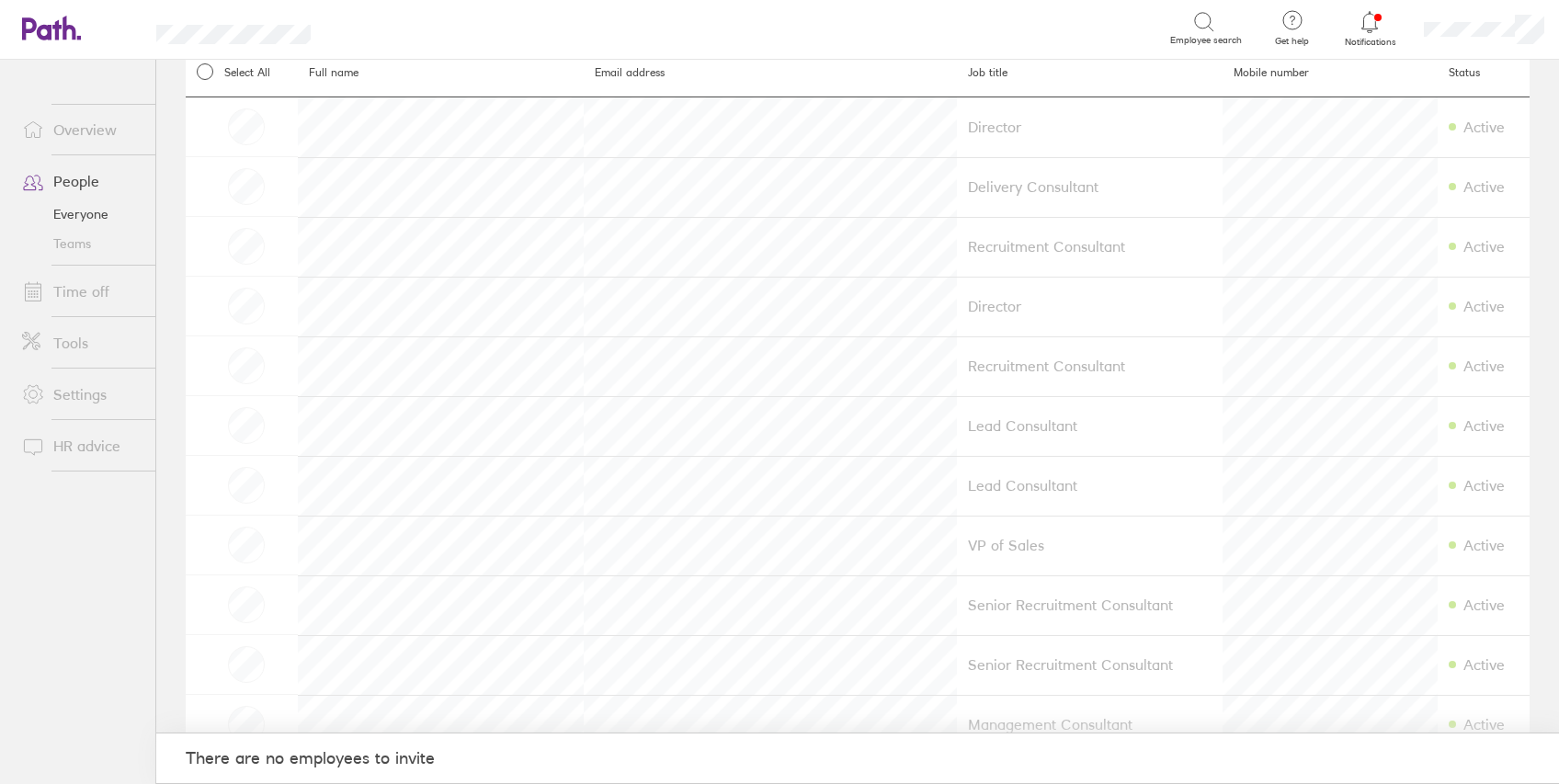 scroll, scrollTop: 0, scrollLeft: 0, axis: both 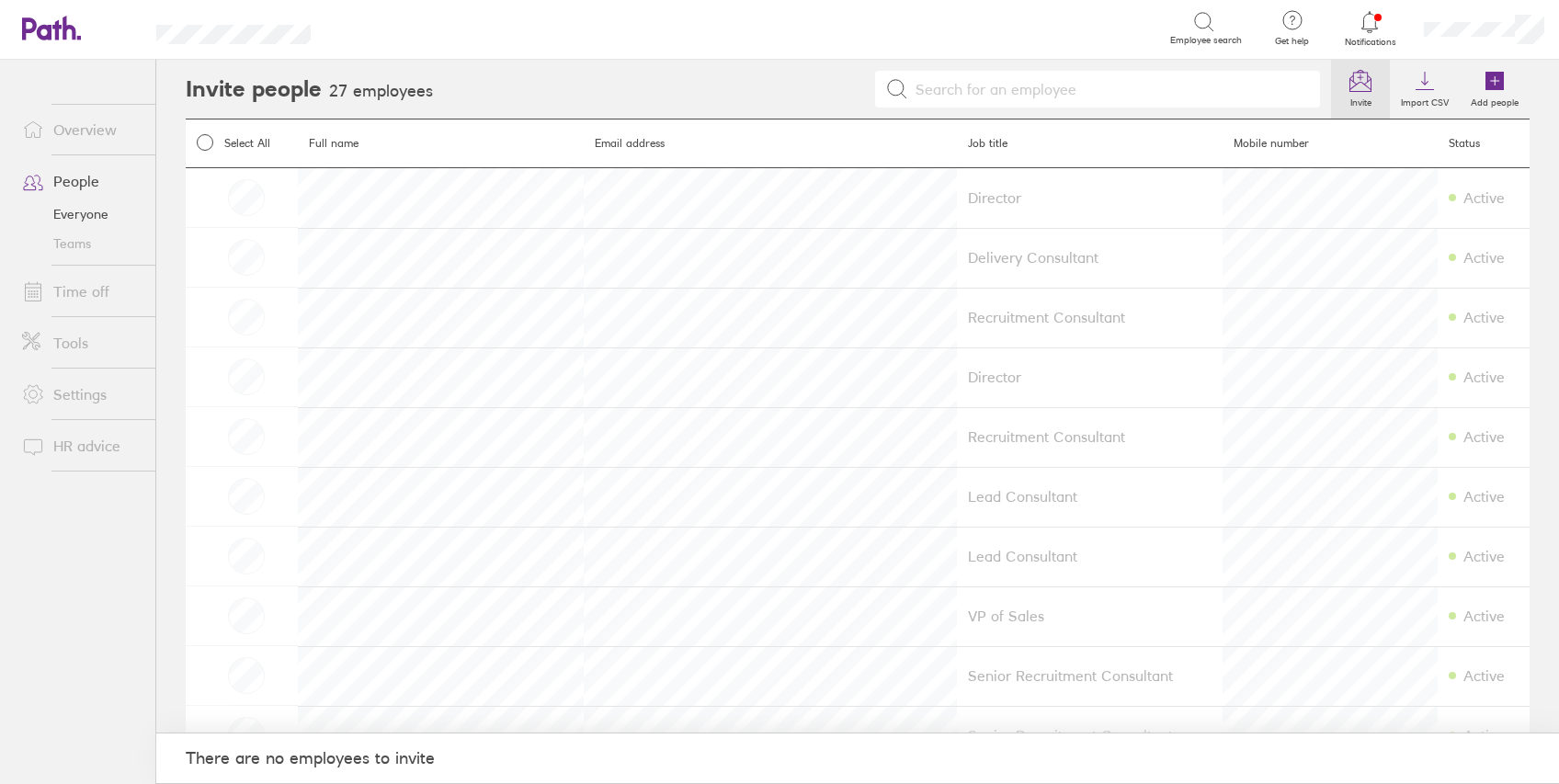 click on "Invite" at bounding box center (1360, 100) 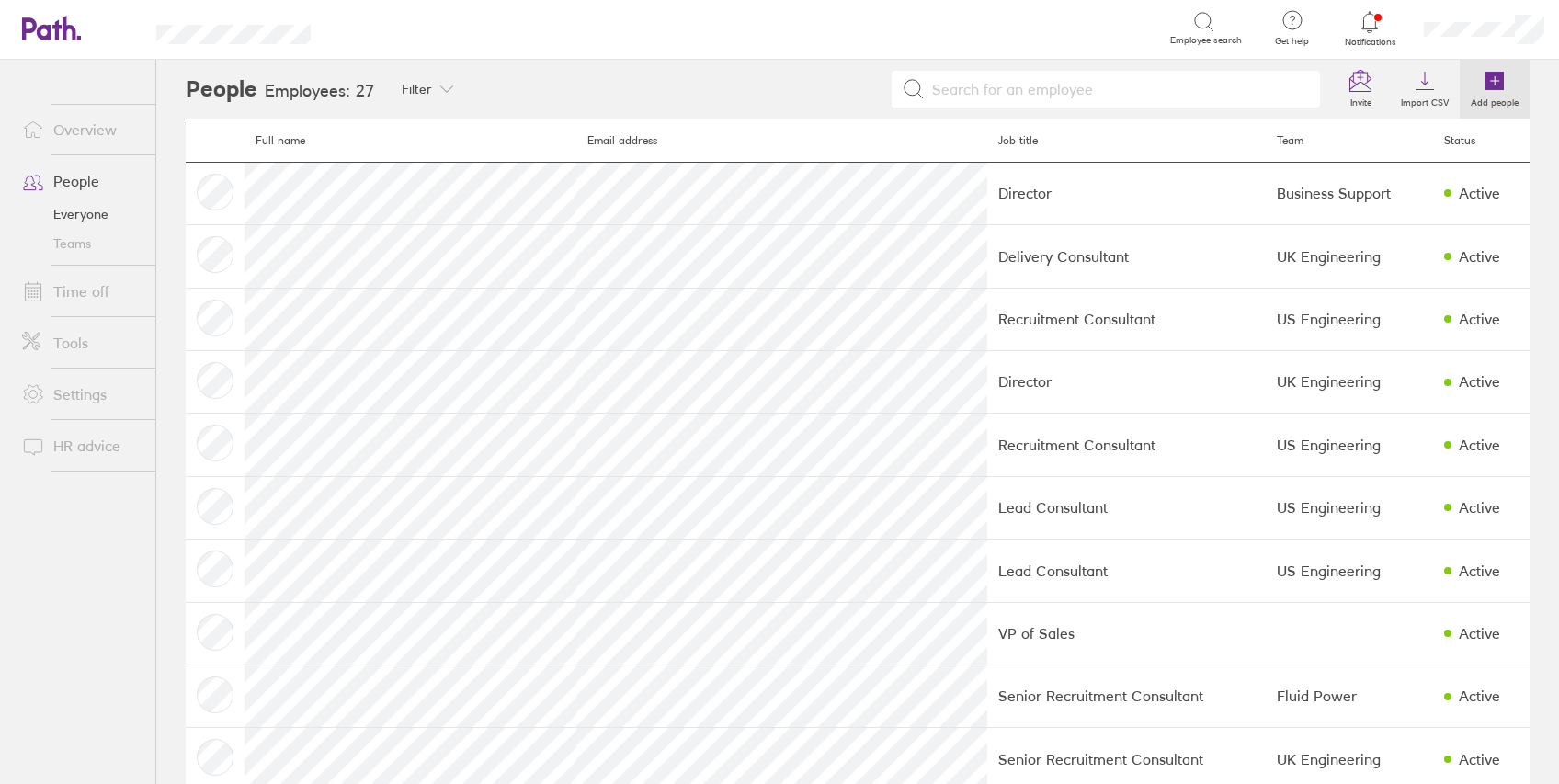 click on "Add people" at bounding box center (1495, 100) 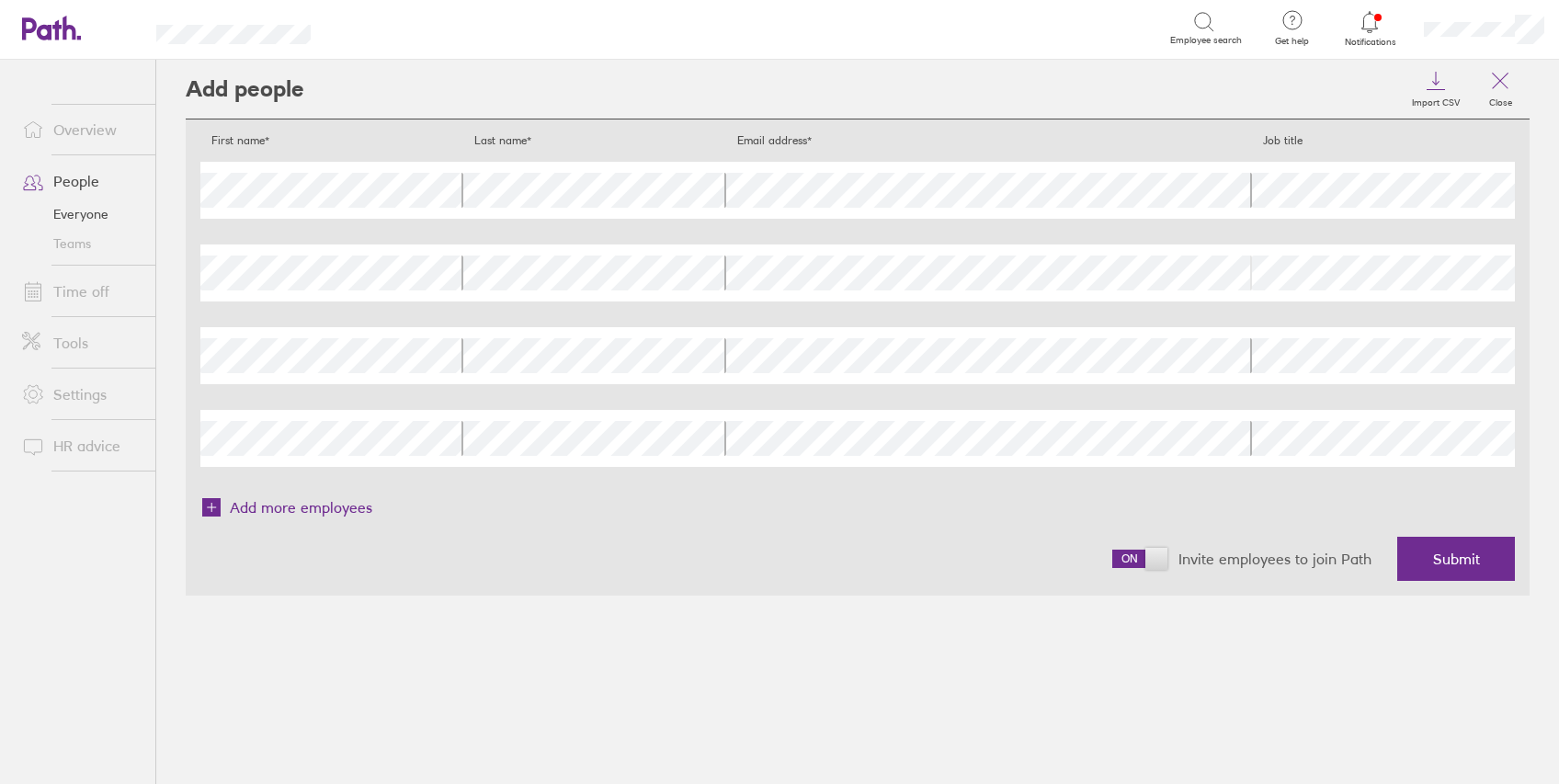 click on "First name Last name Email address Job title" at bounding box center (858, 273) 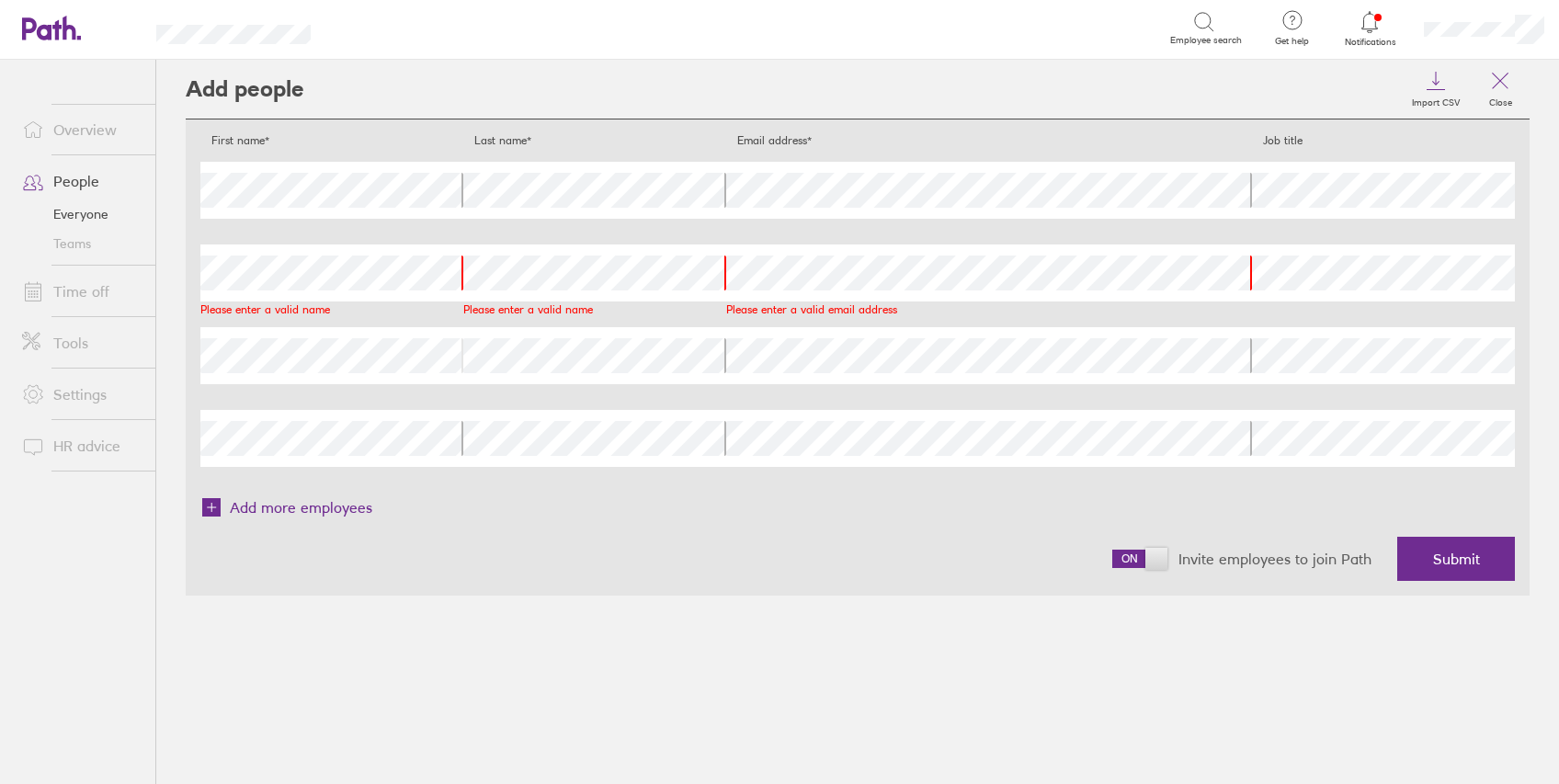 click on "First name* Last name* Email address* Job title First name Last name Email address Job title First name Please enter a valid name Last name Please enter a valid name Email address Please enter a valid email address Job title First name Last name Email address Job title First name Last name Email address Job title Add more employees Invite employees to join Path Submit" at bounding box center (858, 357) 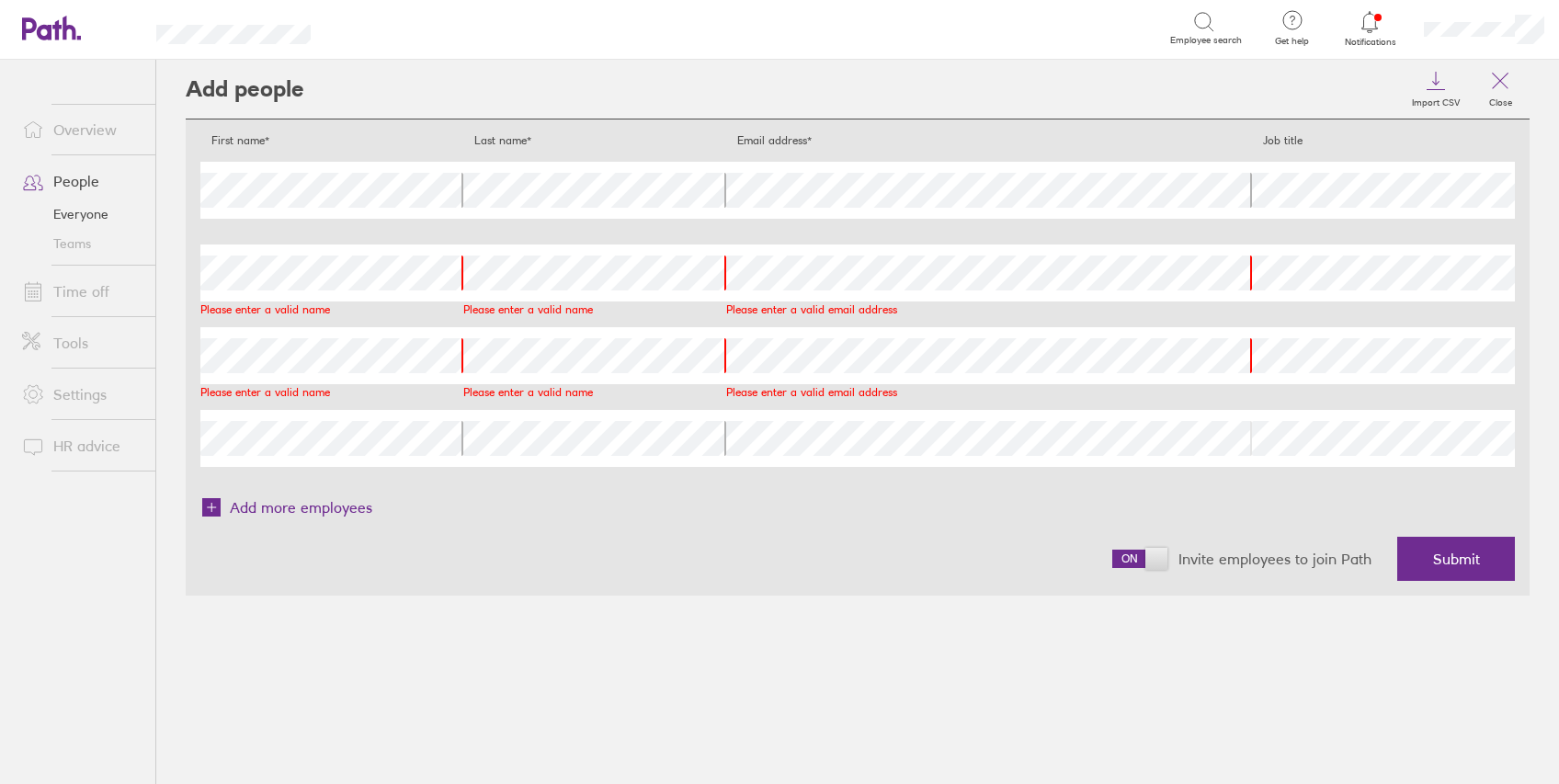 click on "First name Last name Email address Job title" at bounding box center (858, 438) 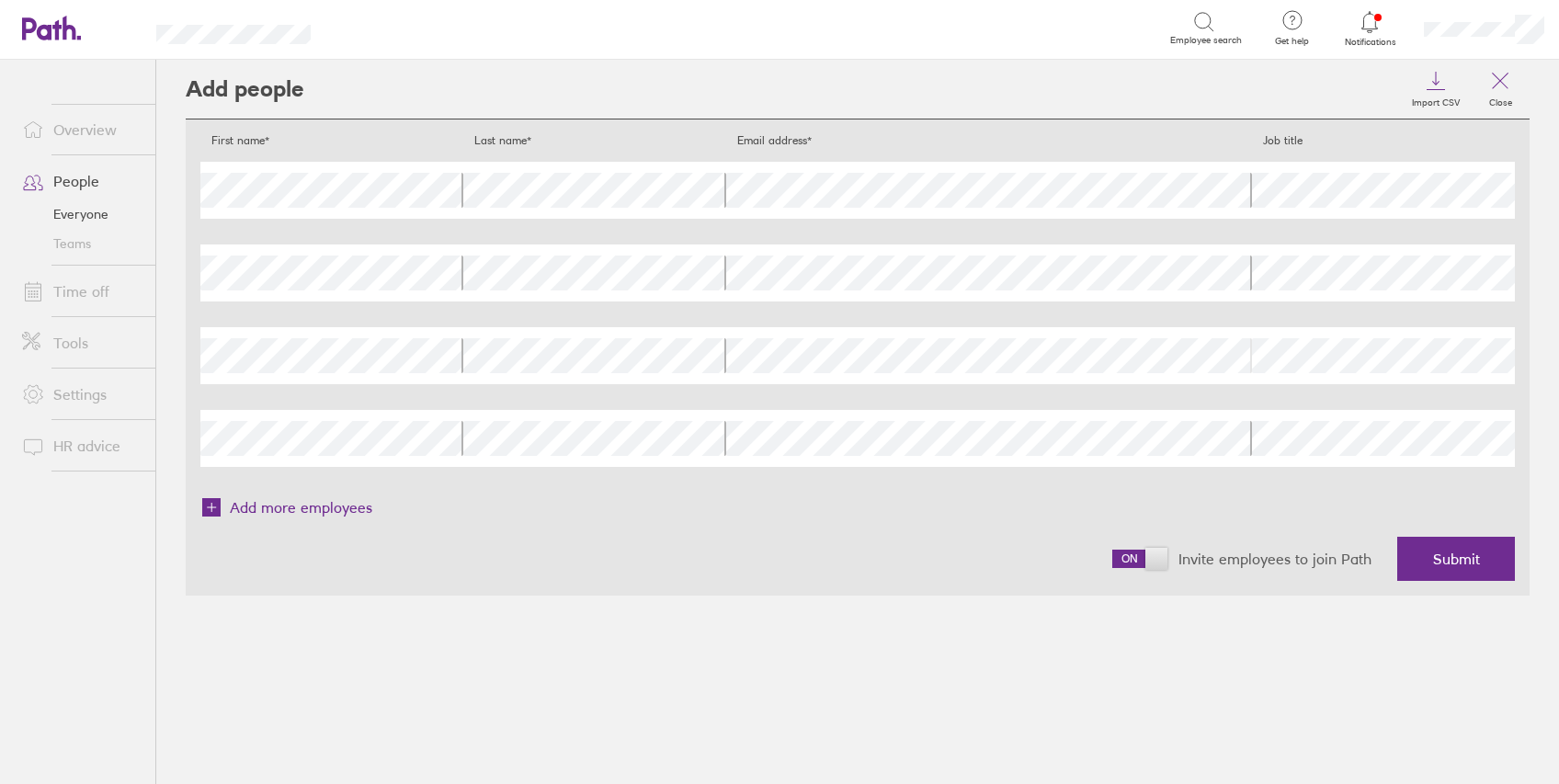 click on "First name Last name Email address Job title" at bounding box center (858, 356) 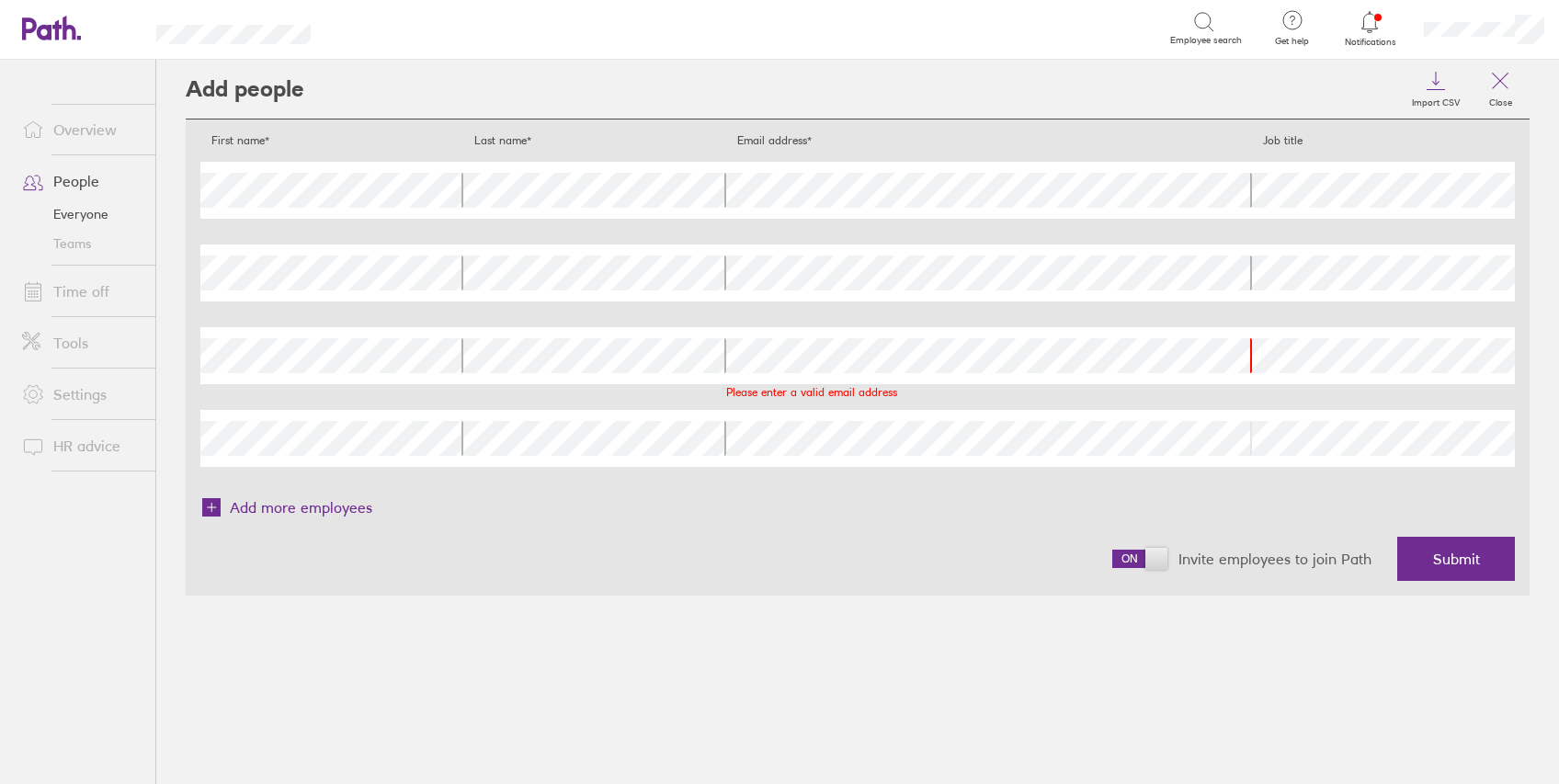 click on "First name Last name Email address Job title" at bounding box center (858, 438) 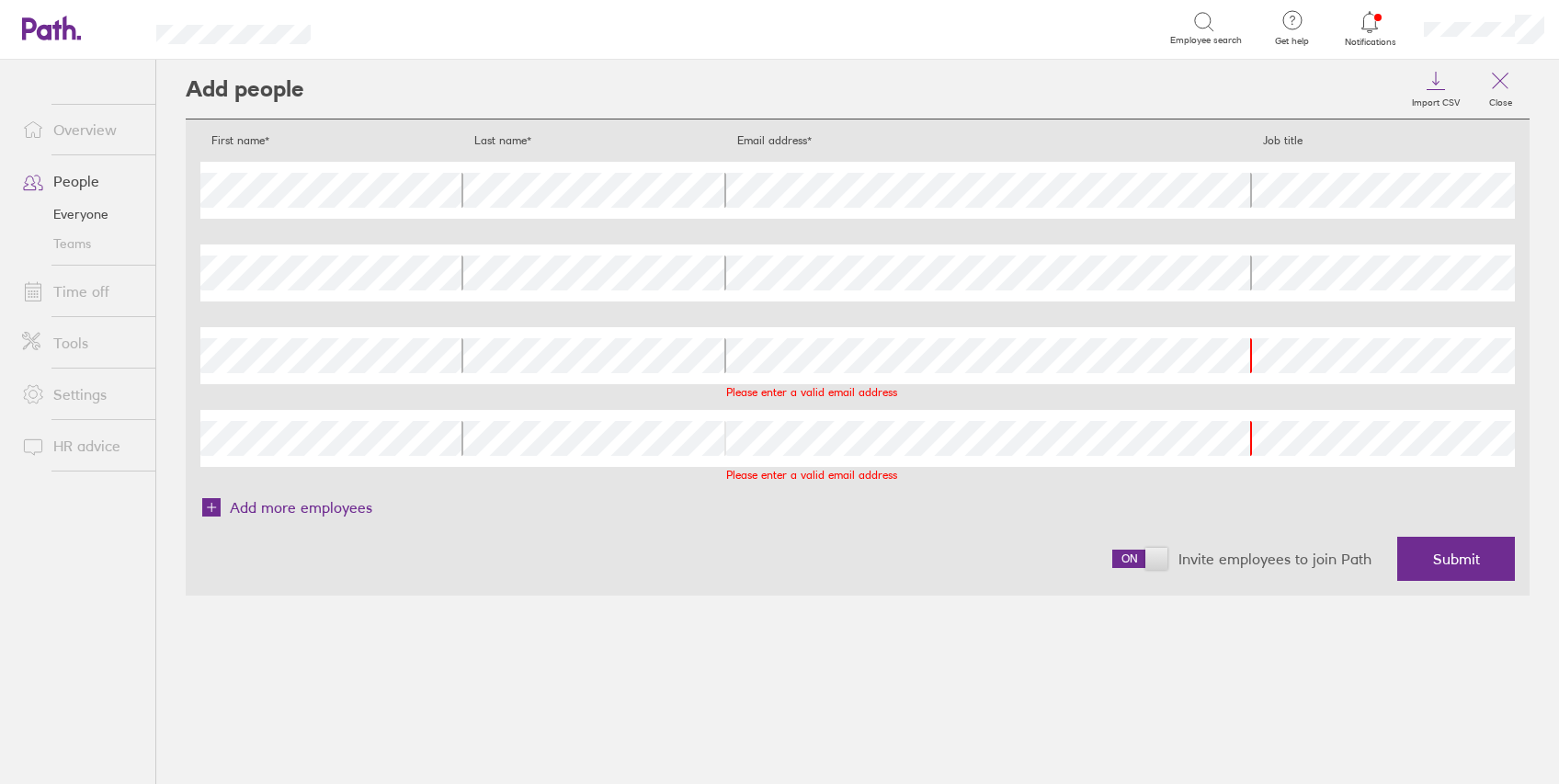 click on "First name Last name Email address Please enter a valid email address Job title" at bounding box center [858, 438] 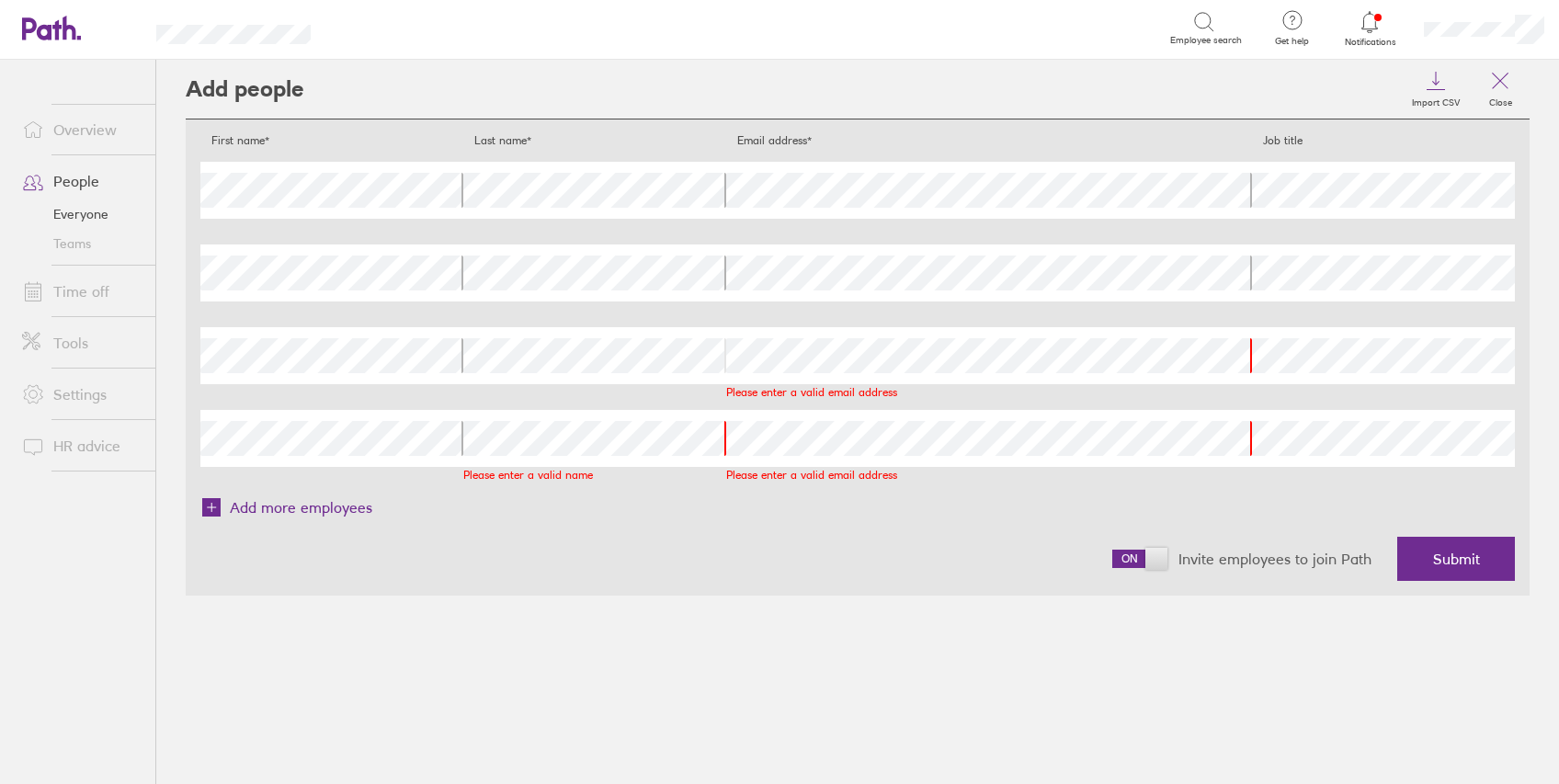 click on "Overview People Everyone Teams Time off Tools Settings HR advice Add people Import CSV Close First name* Last name* Email address* Job title First name Last name Email address Job title First name Last name Email address Job title First name Last name Email address Please enter a valid email address Job title First name Last name Please enter a valid name Email address Please enter a valid email address Job title Add more employees Invite employees to join Path Submit" at bounding box center [780, 422] 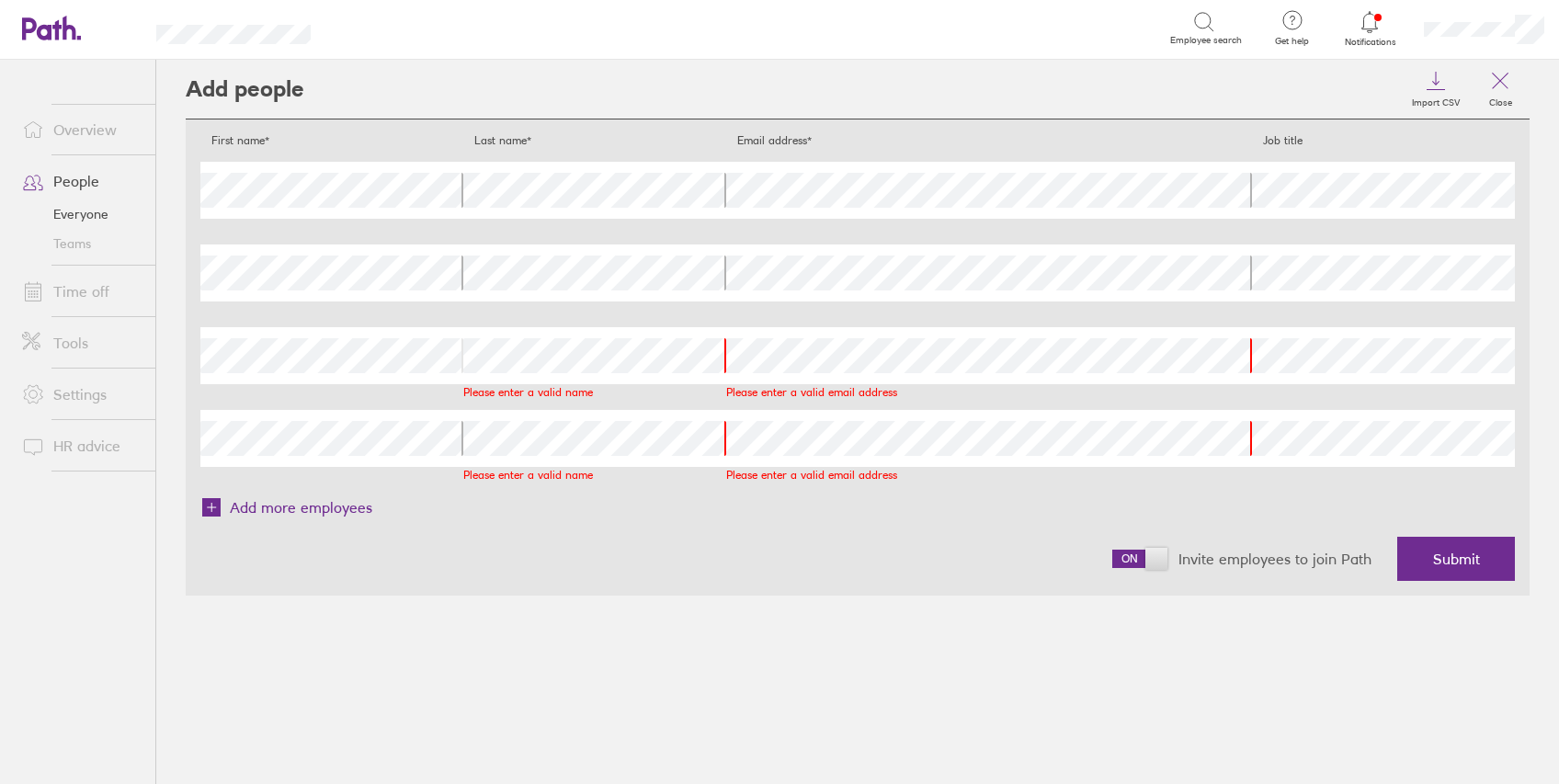 click on "Overview People Everyone Teams Time off Tools Settings HR advice Add people Import CSV Close First name* Last name* Email address* Job title First name Last name Email address Job title First name Last name Email address Job title First name Last name Please enter a valid name Email address Please enter a valid email address Job title First name Last name Please enter a valid name Email address Please enter a valid email address Job title Add more employees Invite employees to join Path Submit" at bounding box center (780, 422) 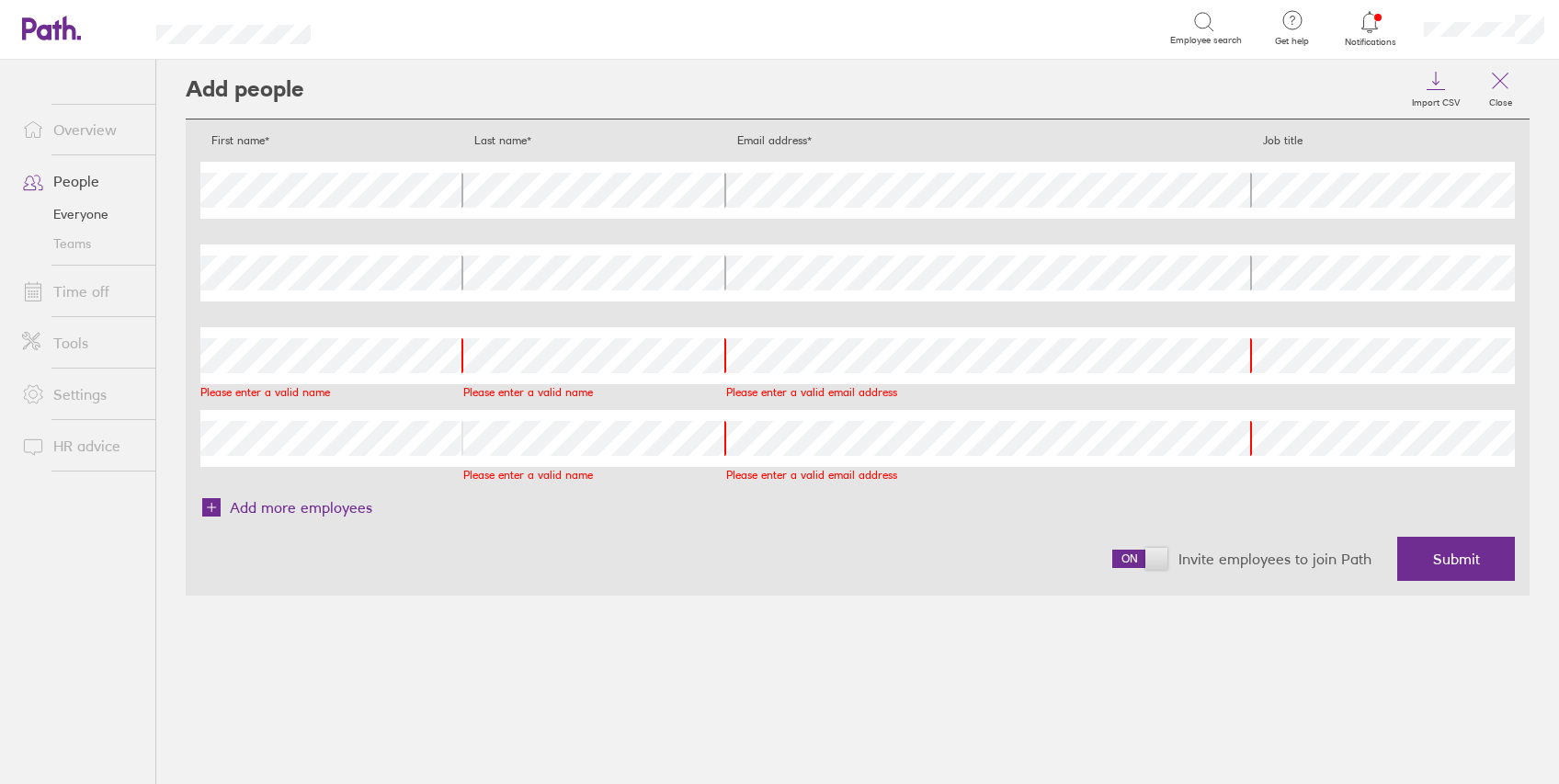 click on "Add people Import CSV Close First name* Last name* Email address* Job title First name Last name Email address Job title First name Last name Email address Job title First name Please enter a valid name Last name Please enter a valid name Email address Please enter a valid email address Job title First name Last name Please enter a valid name Email address Please enter a valid email address Job title Add more employees Invite employees to join Path Submit" at bounding box center (858, 422) 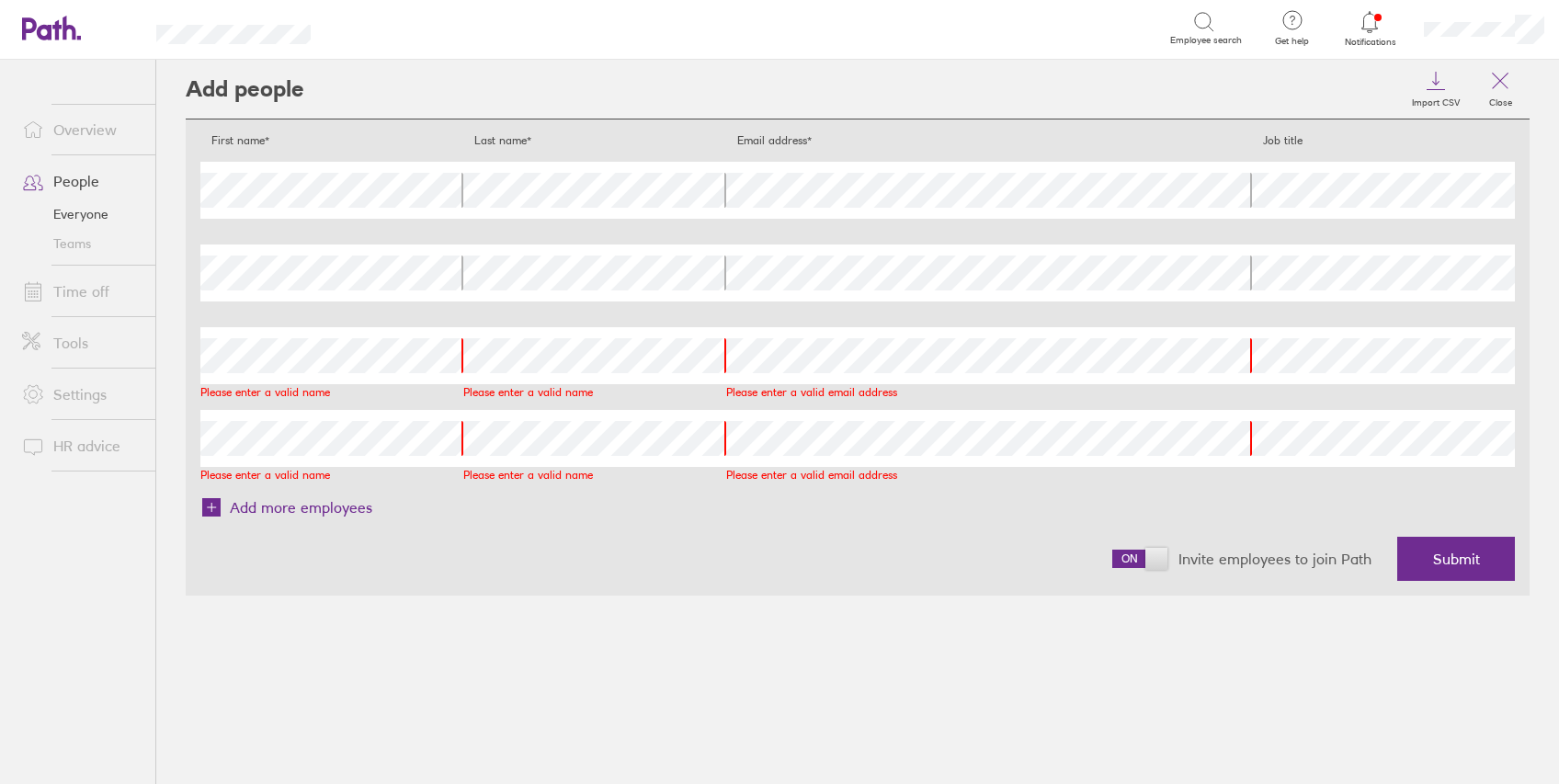 click on "Job title" at bounding box center [1383, 273] 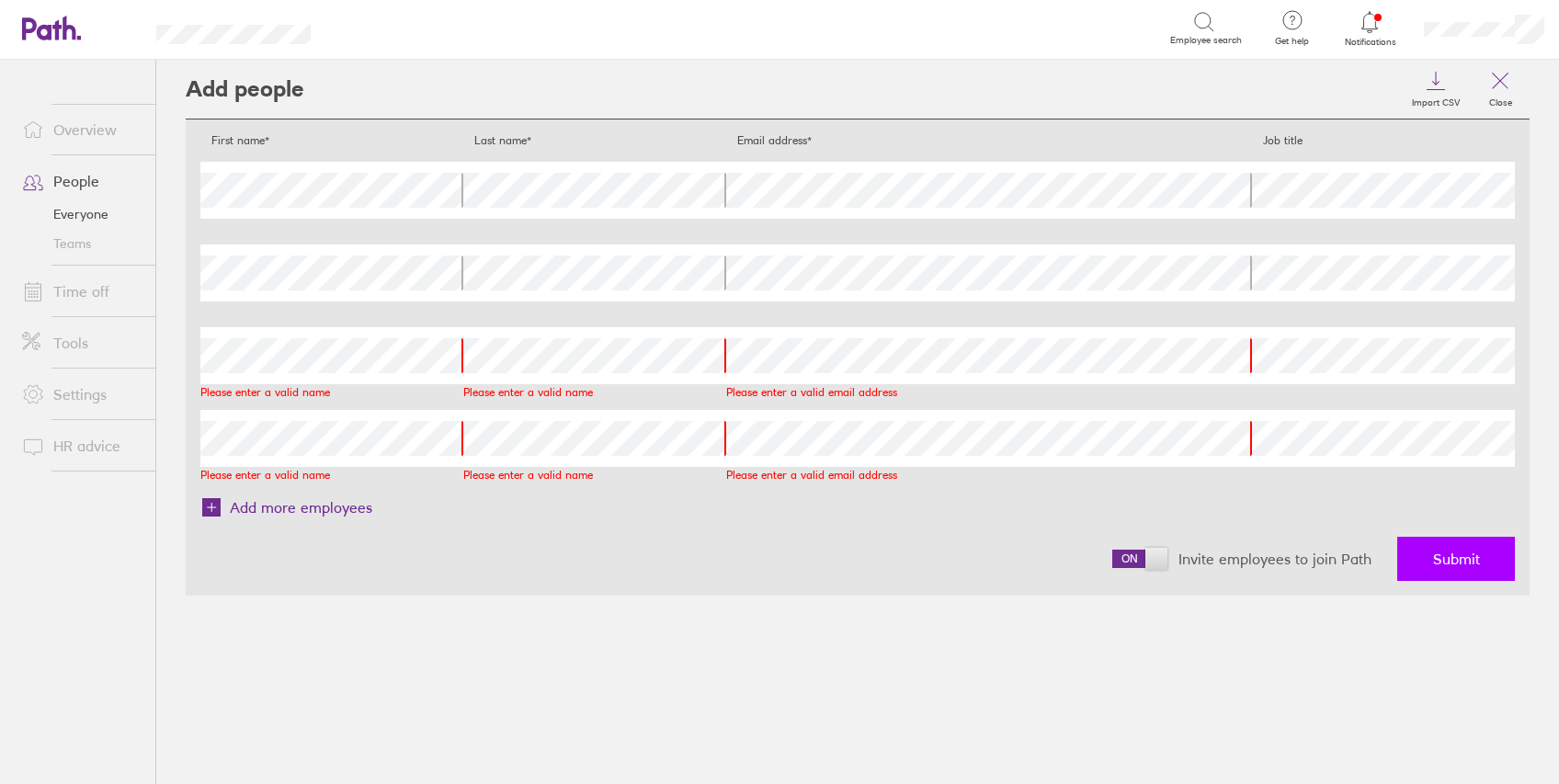 click on "Submit" at bounding box center [1456, 559] 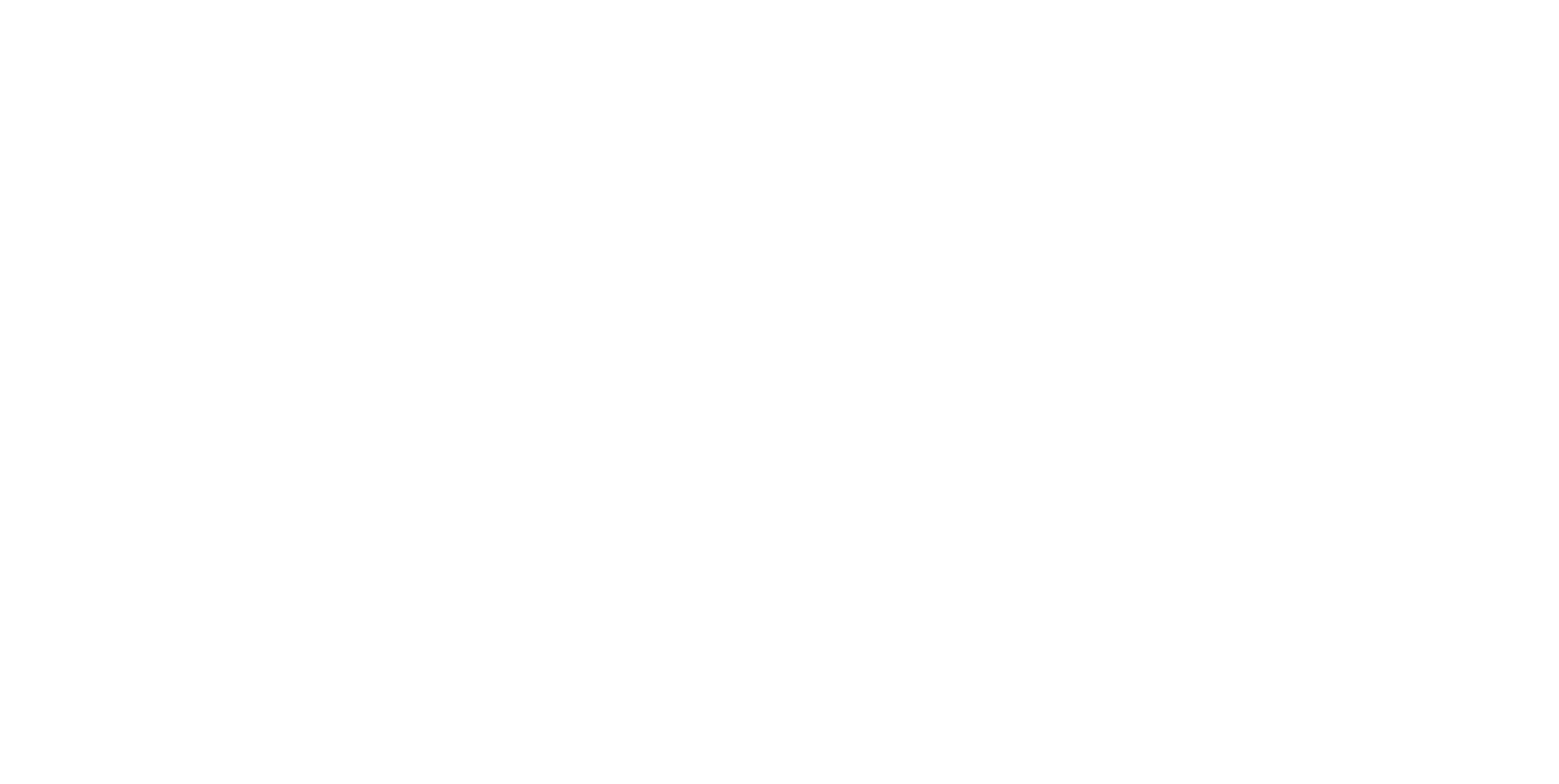 scroll, scrollTop: 0, scrollLeft: 0, axis: both 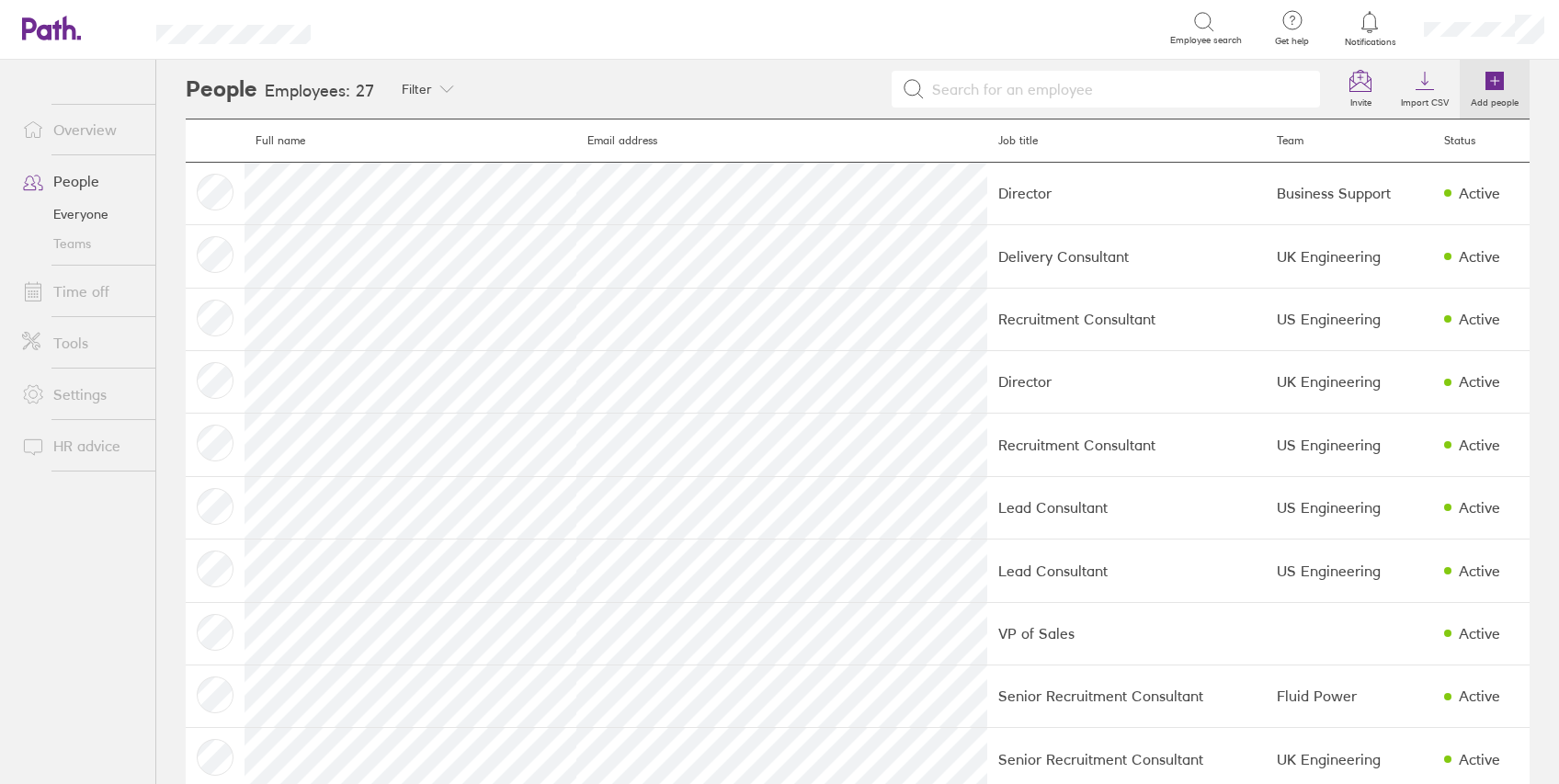 click on "Add people" at bounding box center (1495, 89) 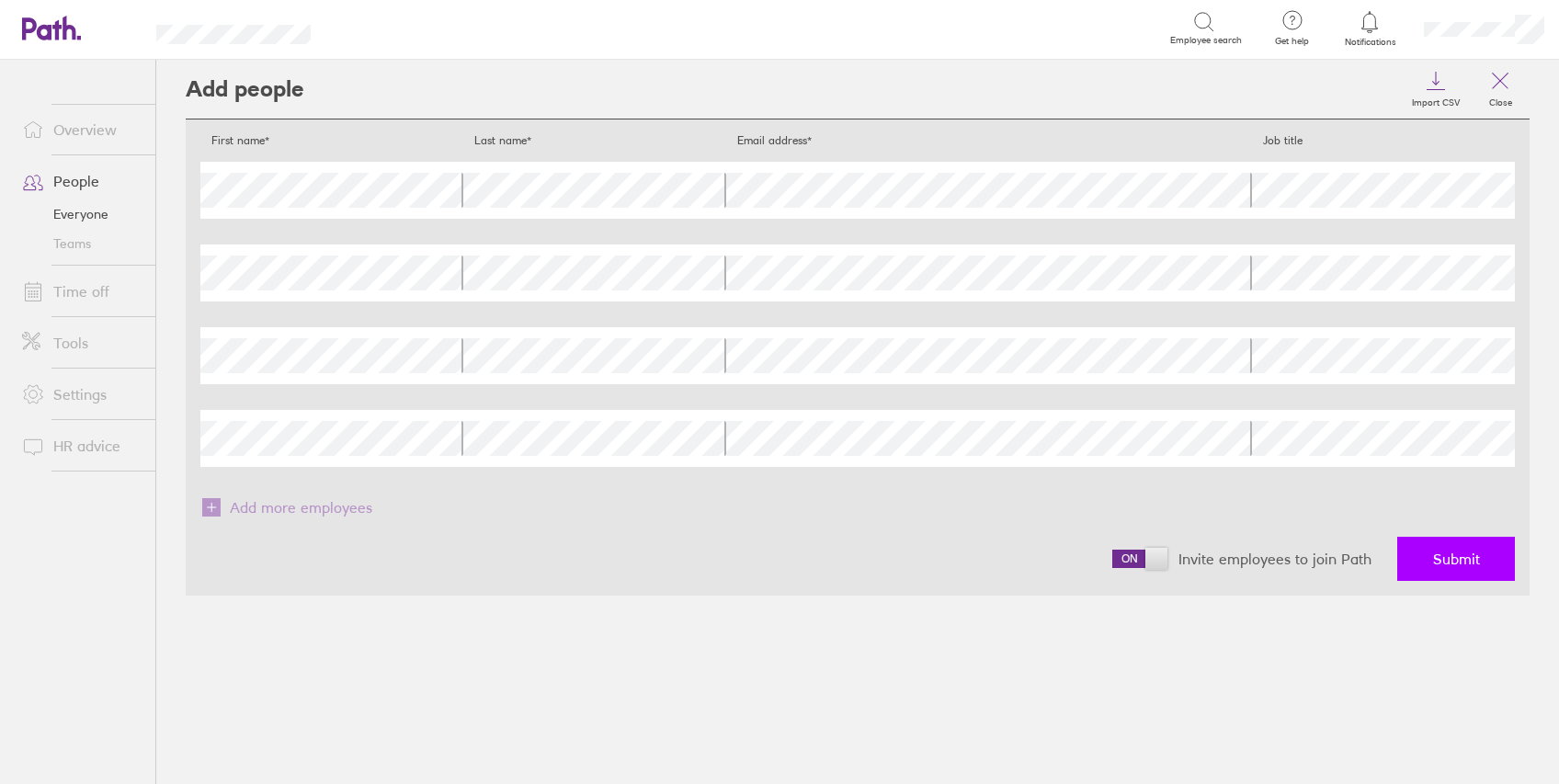 click on "Submit" at bounding box center [1456, 559] 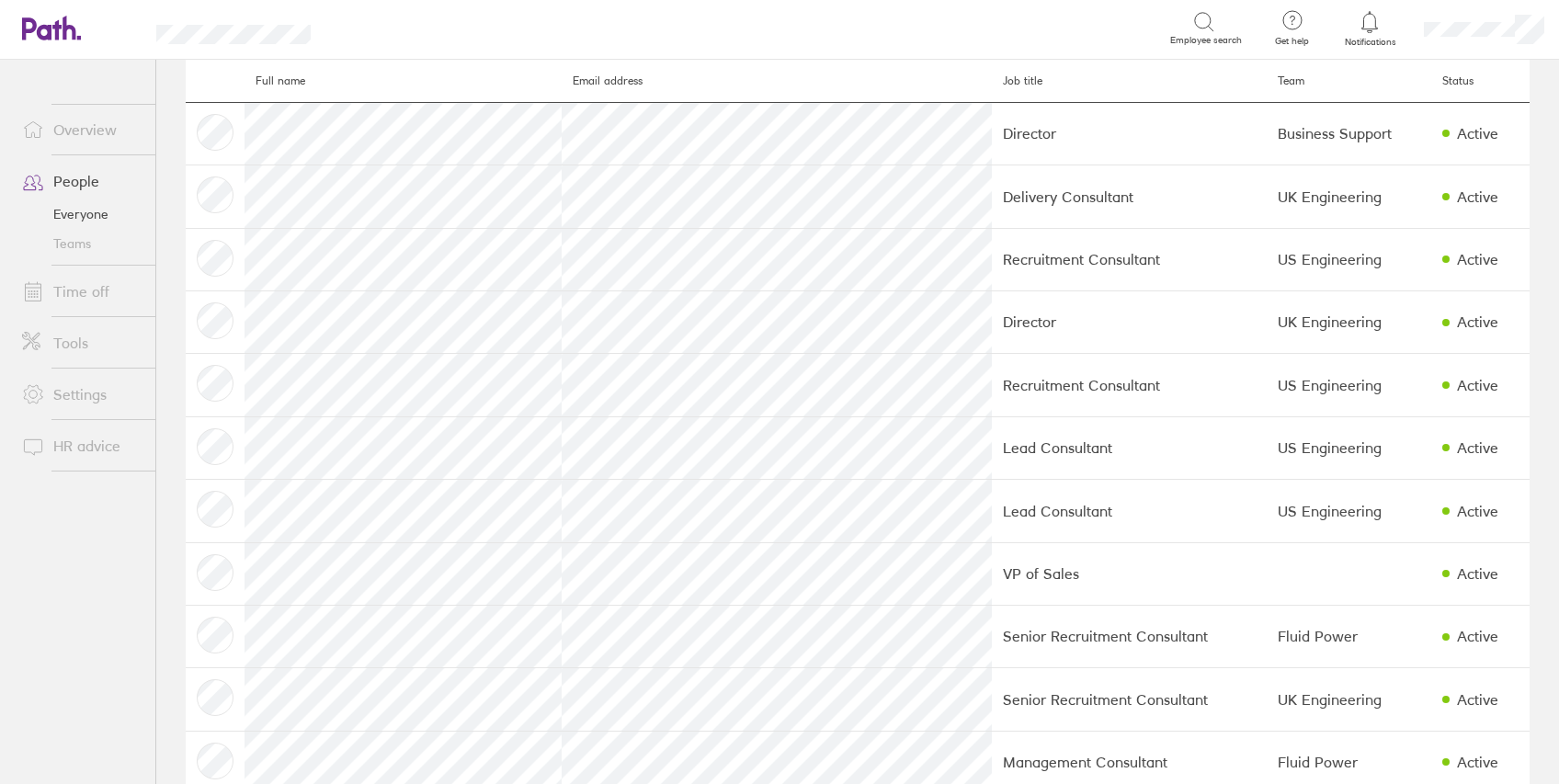 scroll, scrollTop: 0, scrollLeft: 0, axis: both 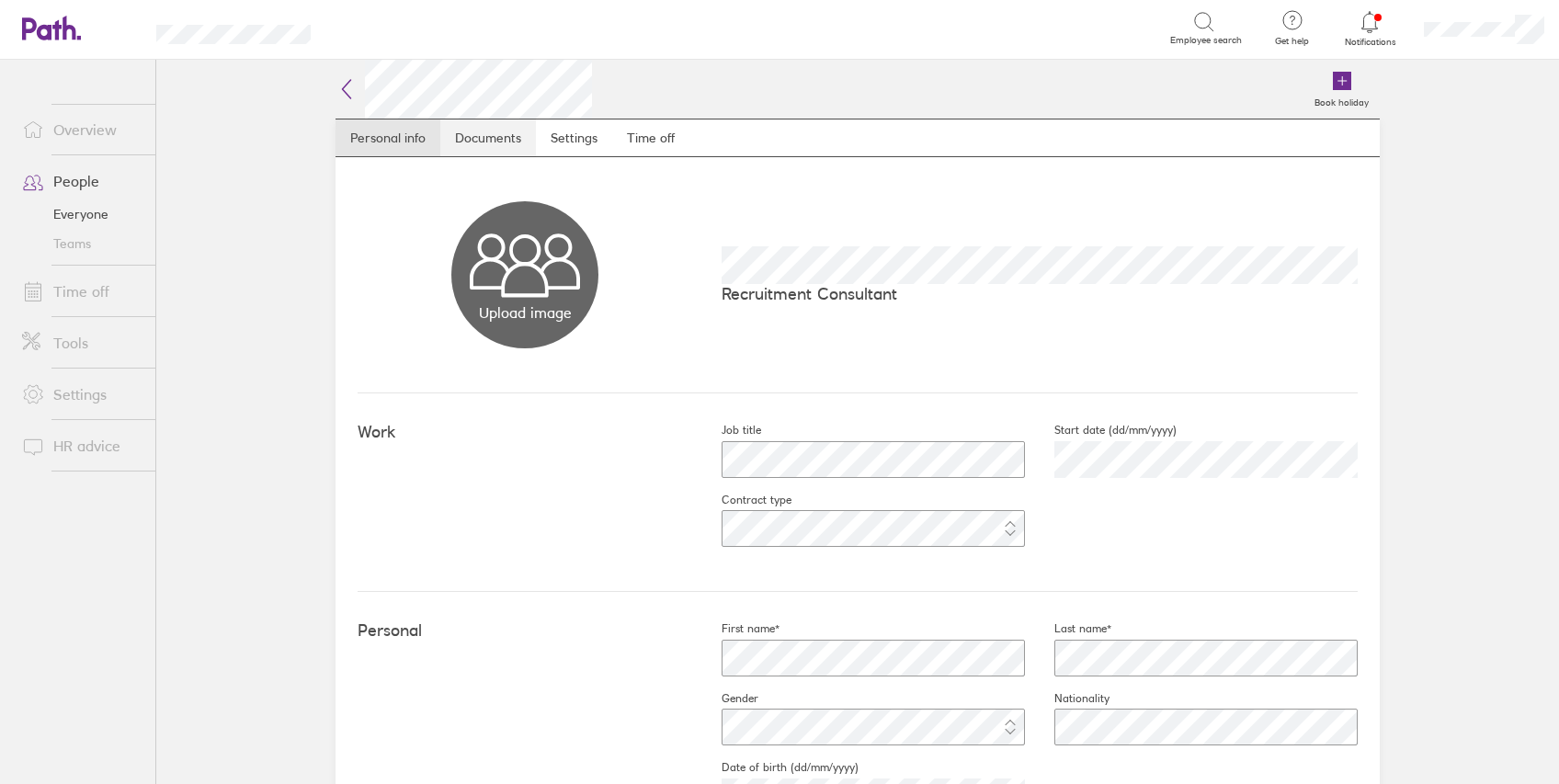 click on "Documents" at bounding box center (488, 138) 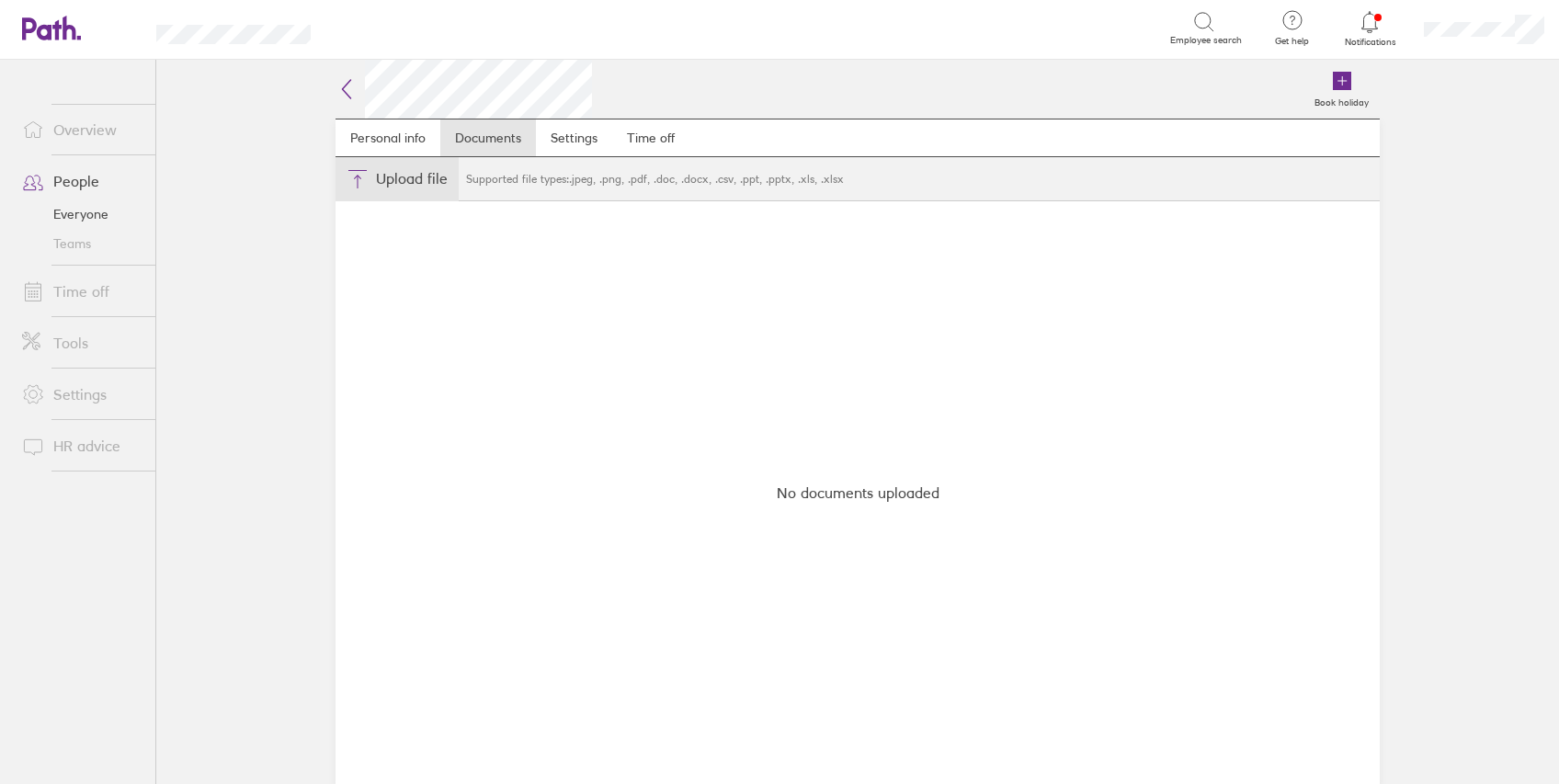 click on "Choose files" at bounding box center [397, 179] 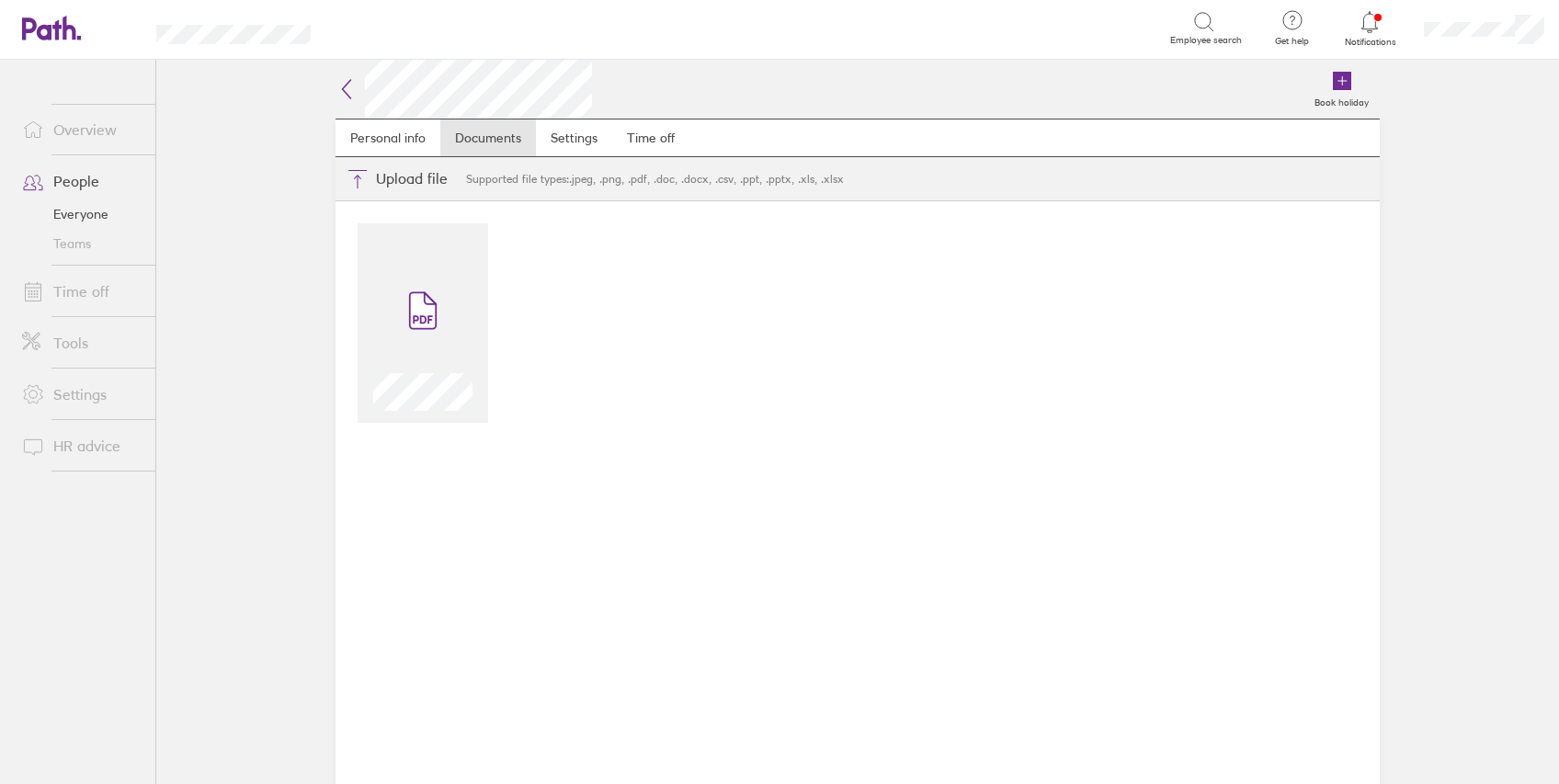 click 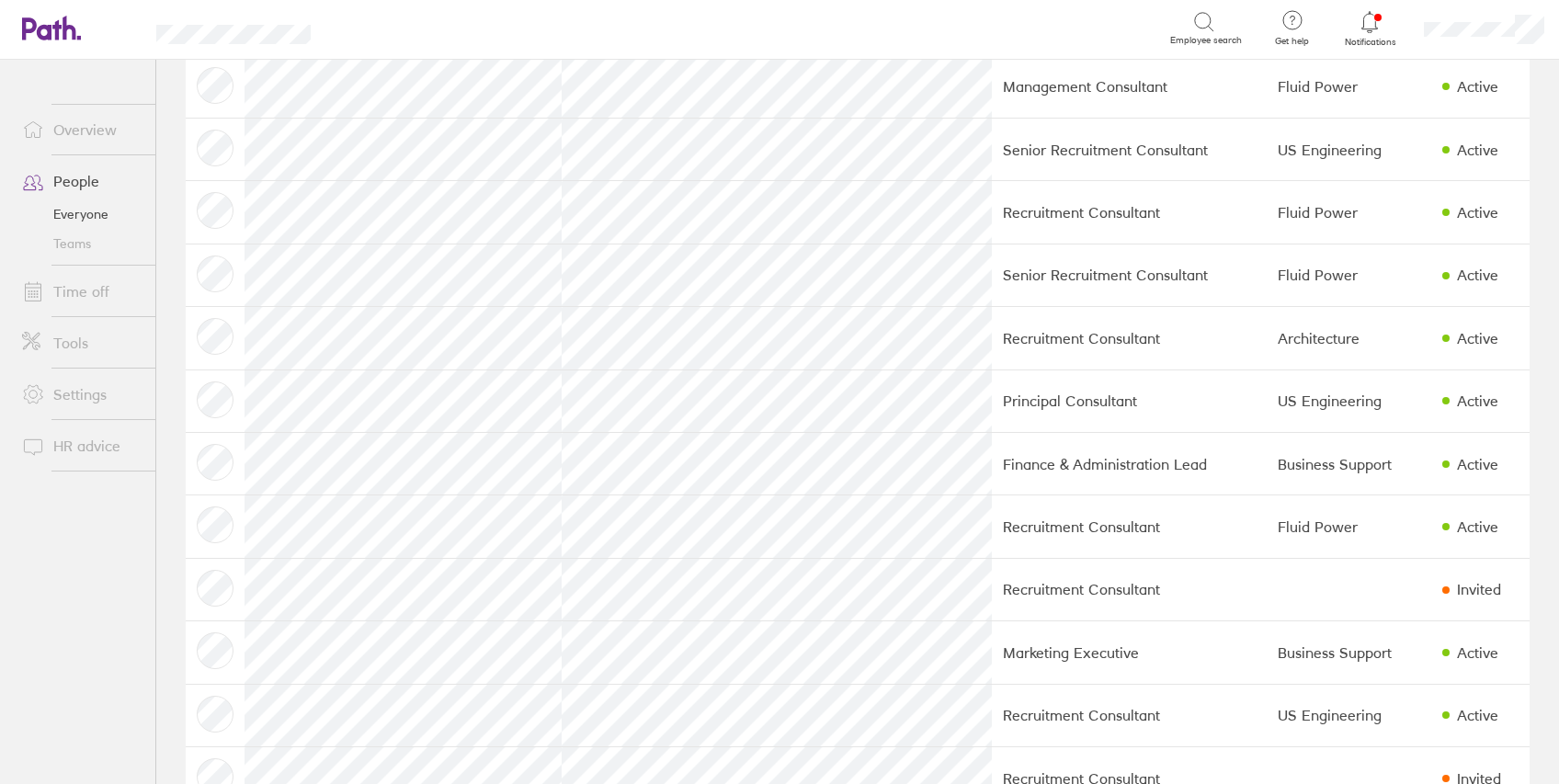 scroll, scrollTop: 980, scrollLeft: 0, axis: vertical 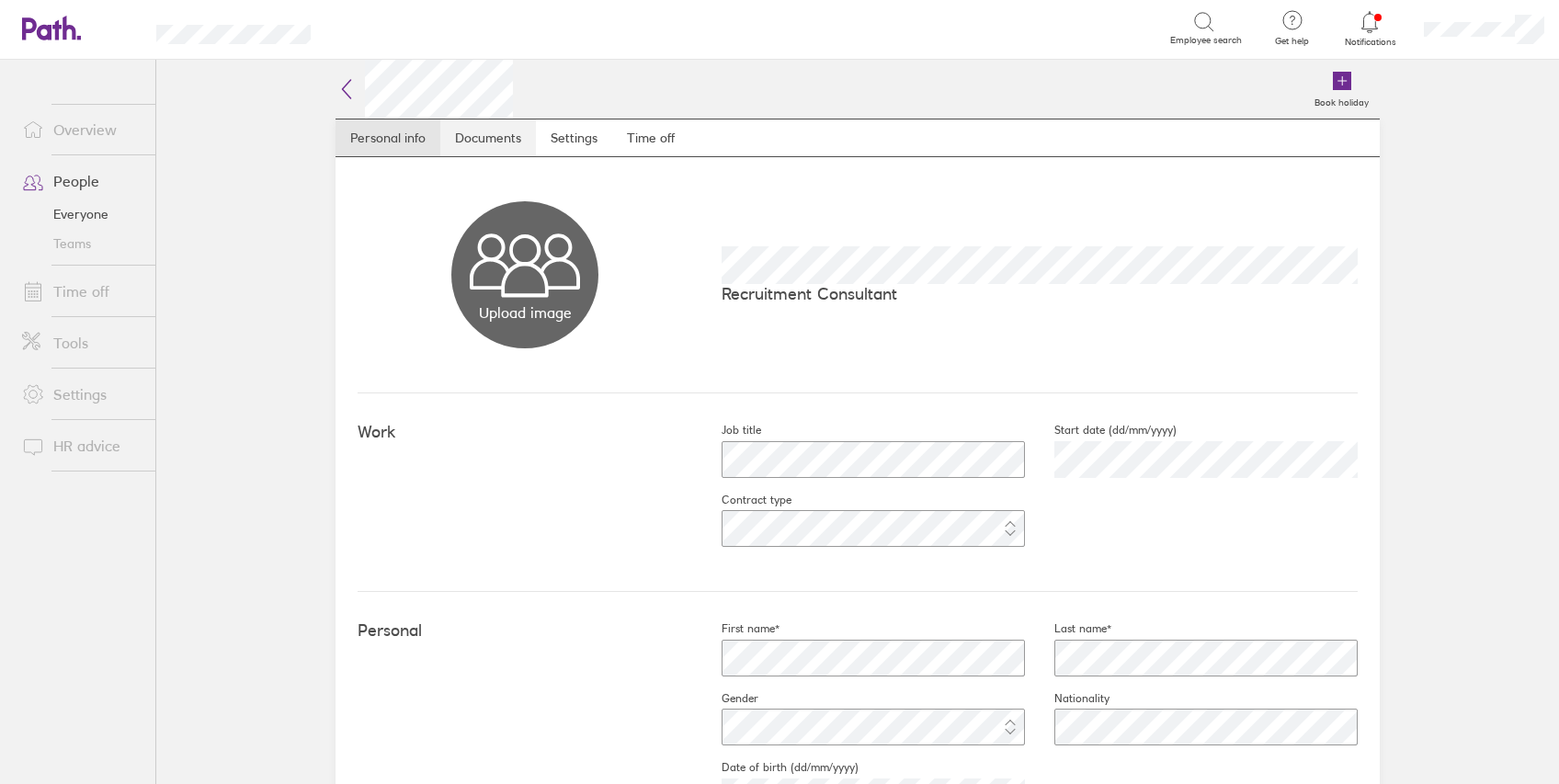 click on "Documents" at bounding box center (488, 138) 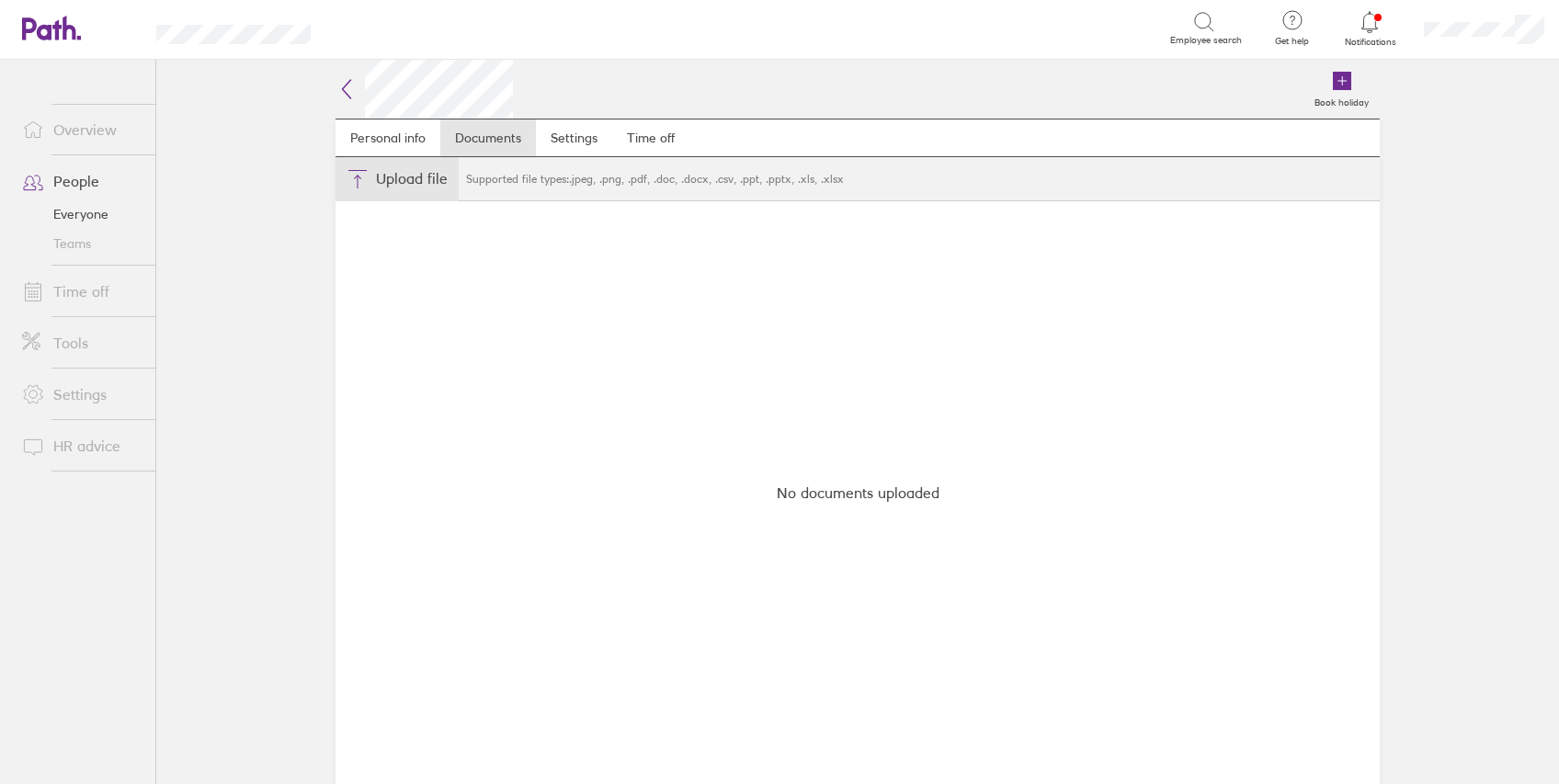 click on "Choose files" at bounding box center (397, 179) 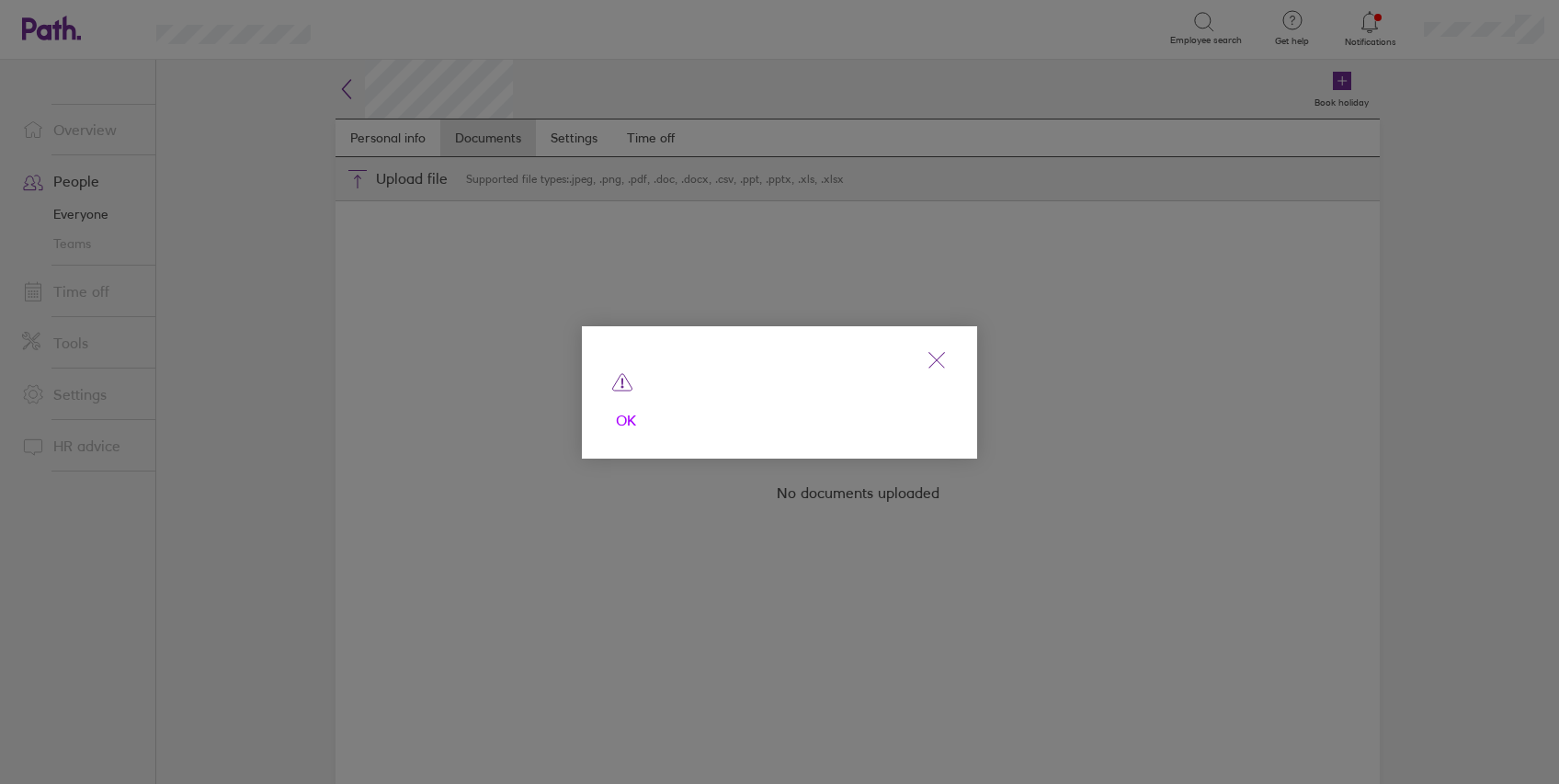 click on "OK" at bounding box center [626, 421] 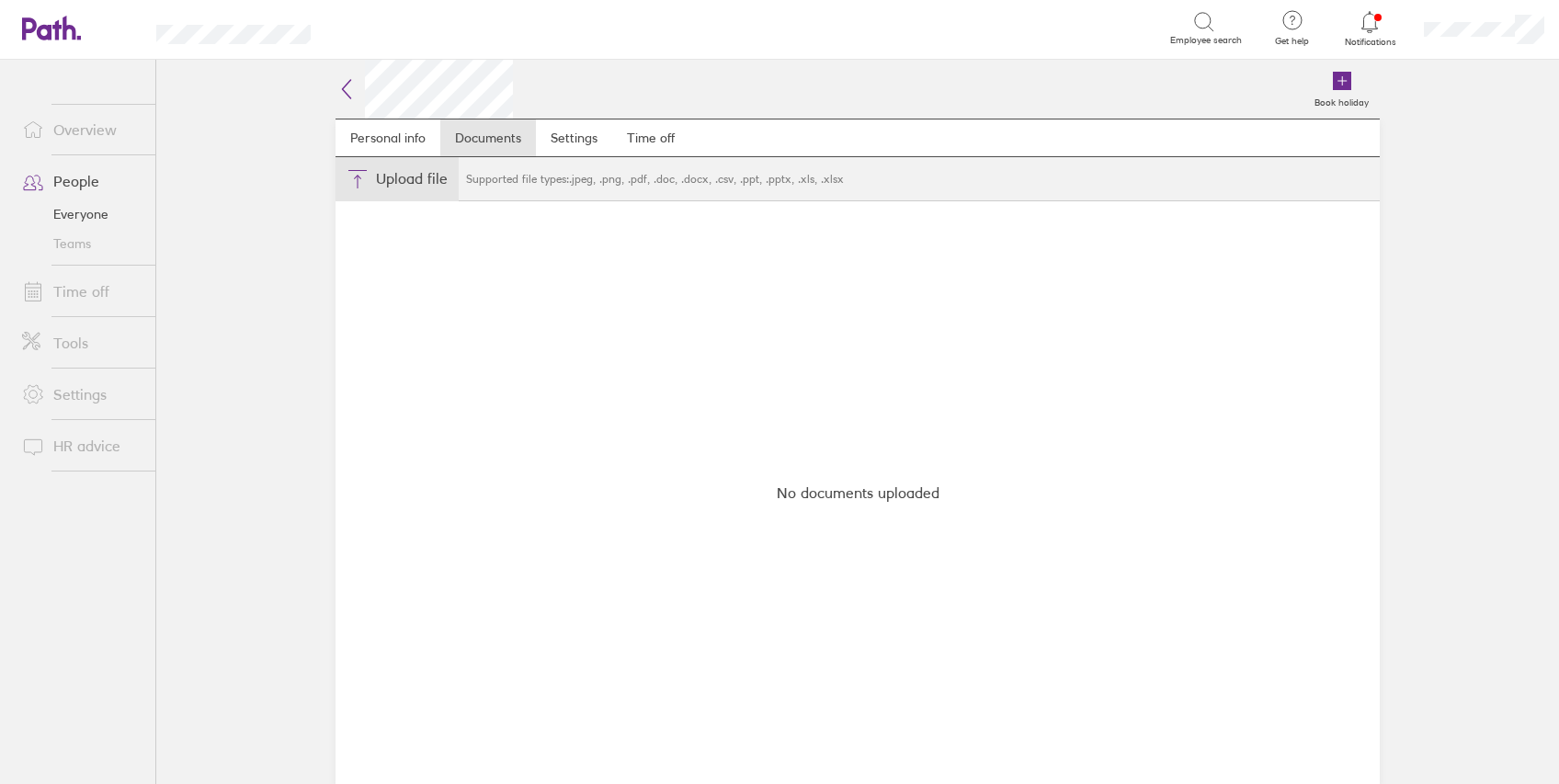 click on "Choose files" at bounding box center (397, 179) 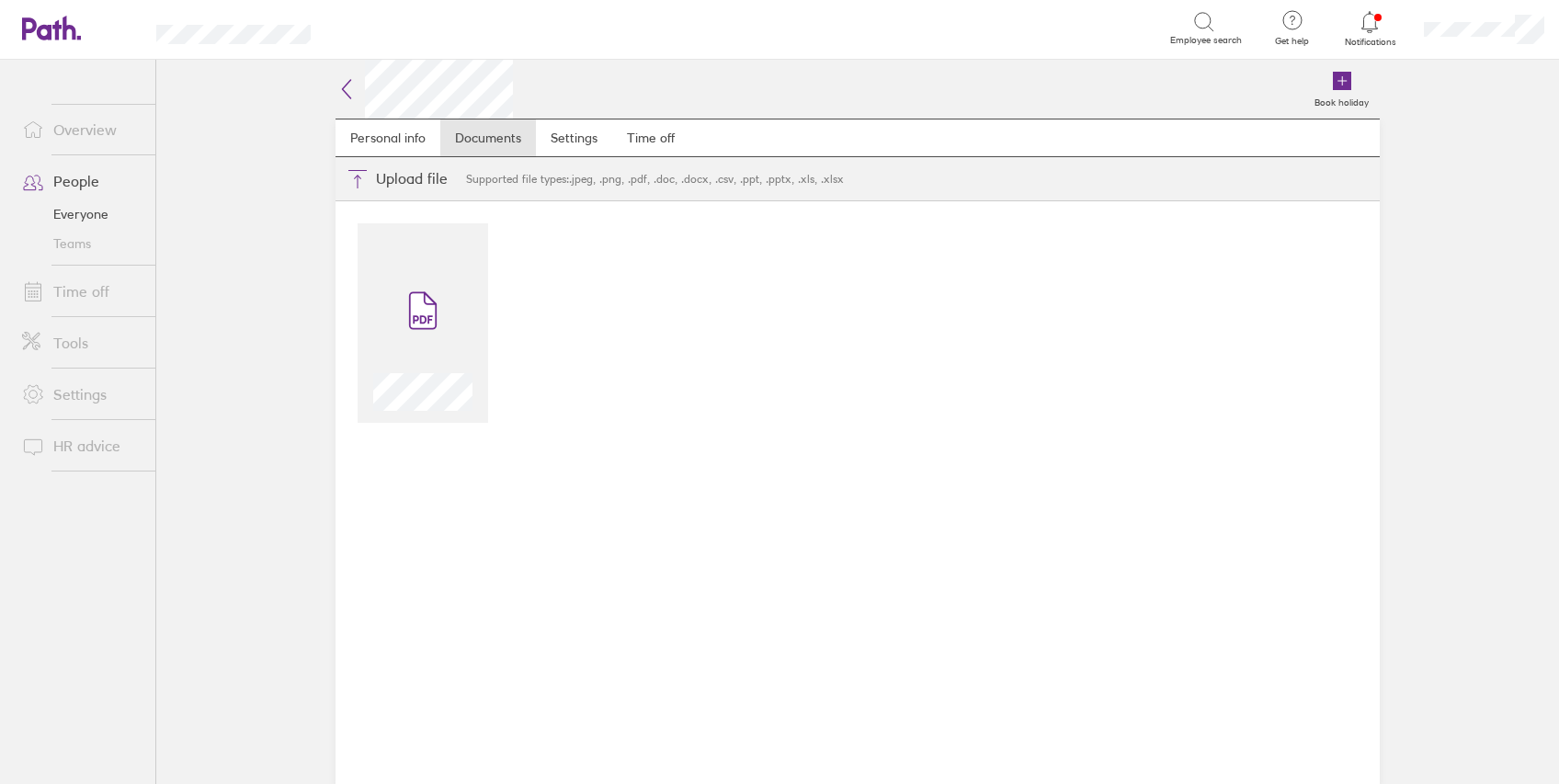 click 